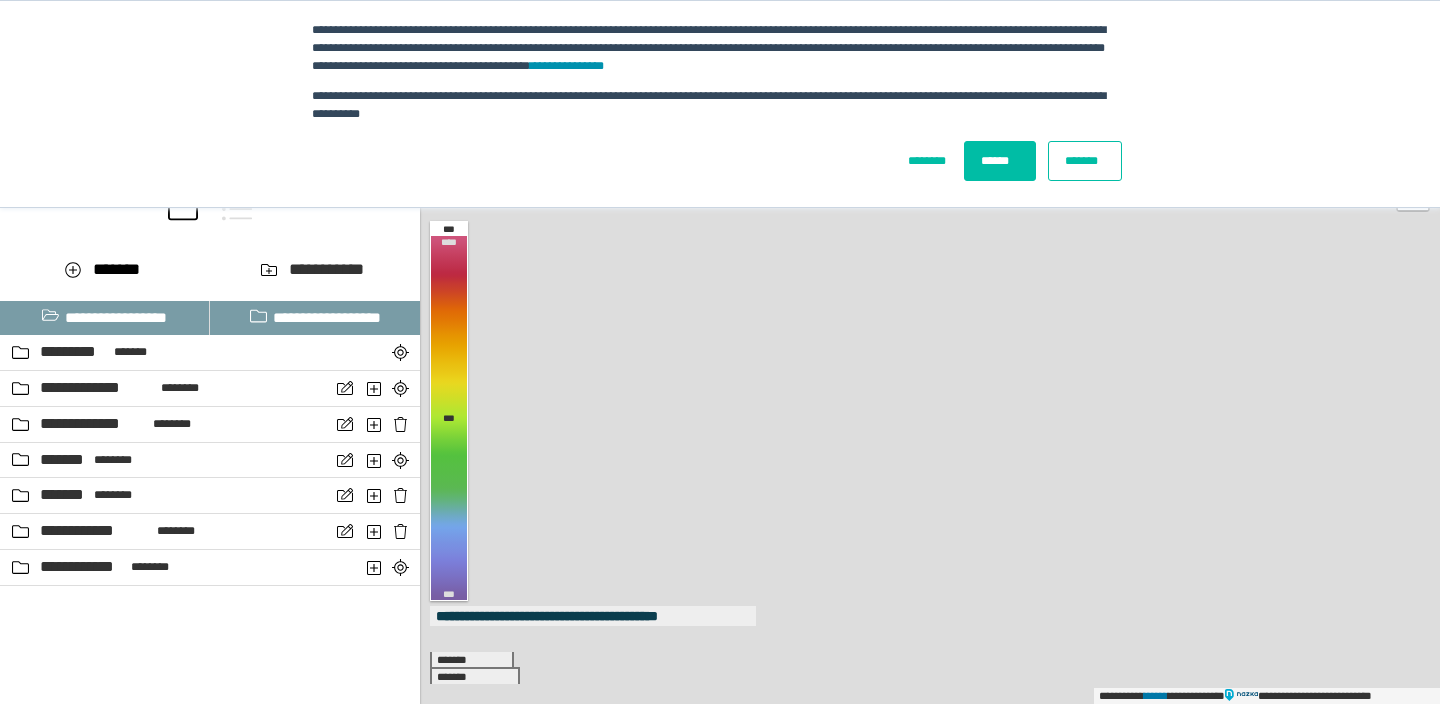 scroll, scrollTop: 0, scrollLeft: 0, axis: both 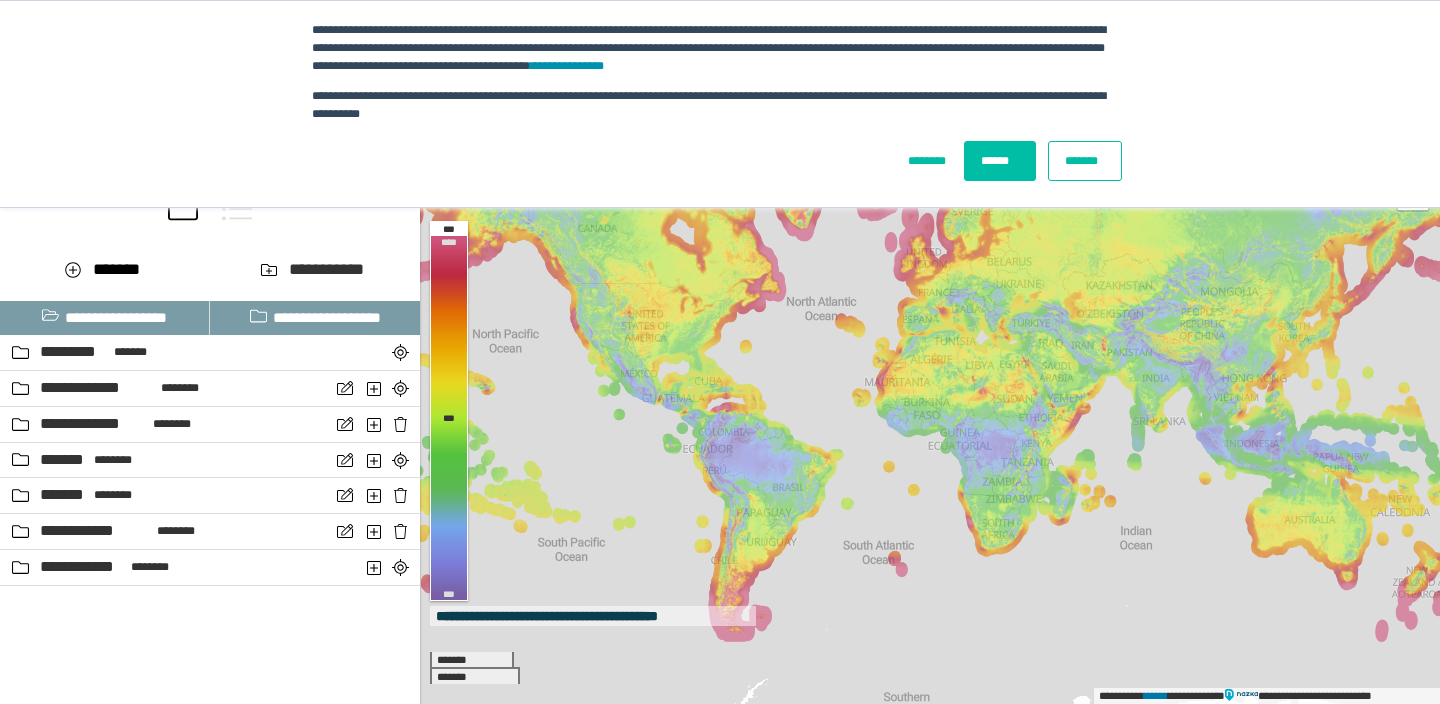 click on "******" at bounding box center [1000, 161] 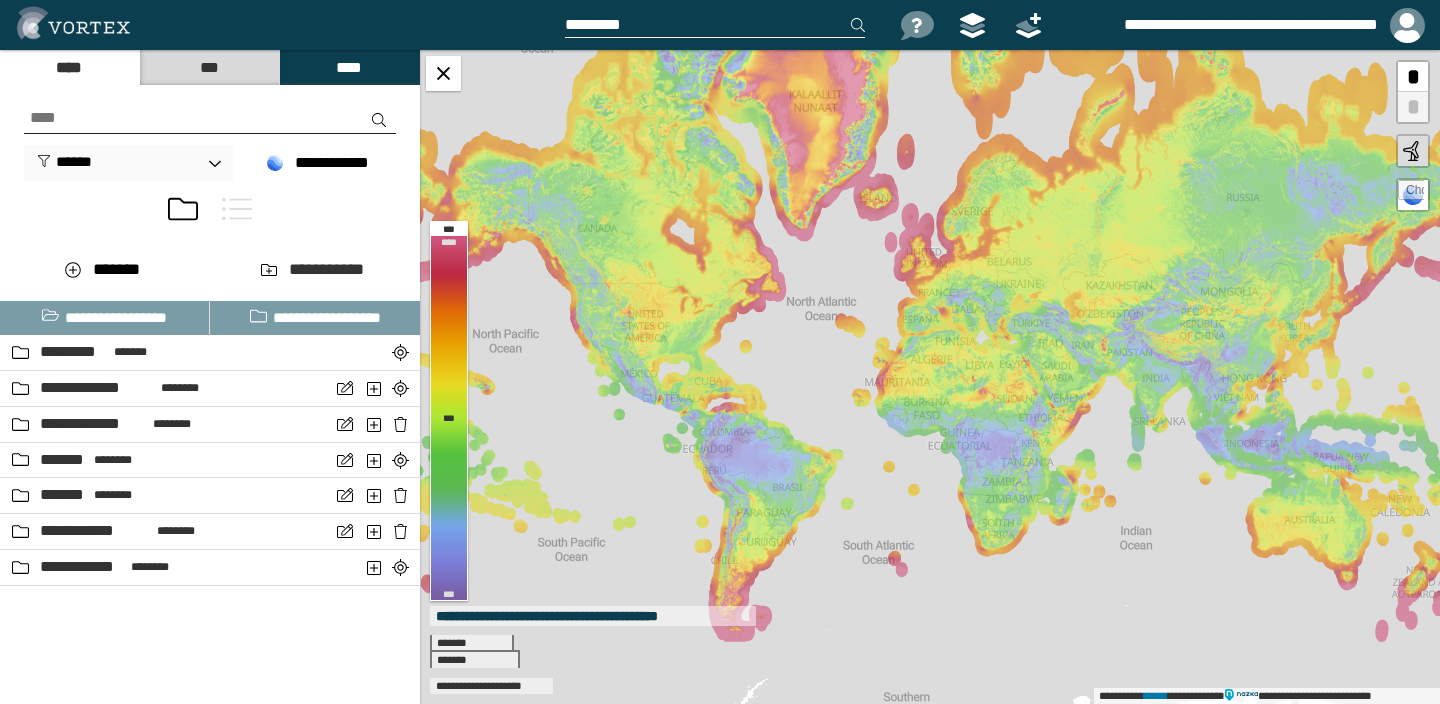 click on "***" at bounding box center (209, 67) 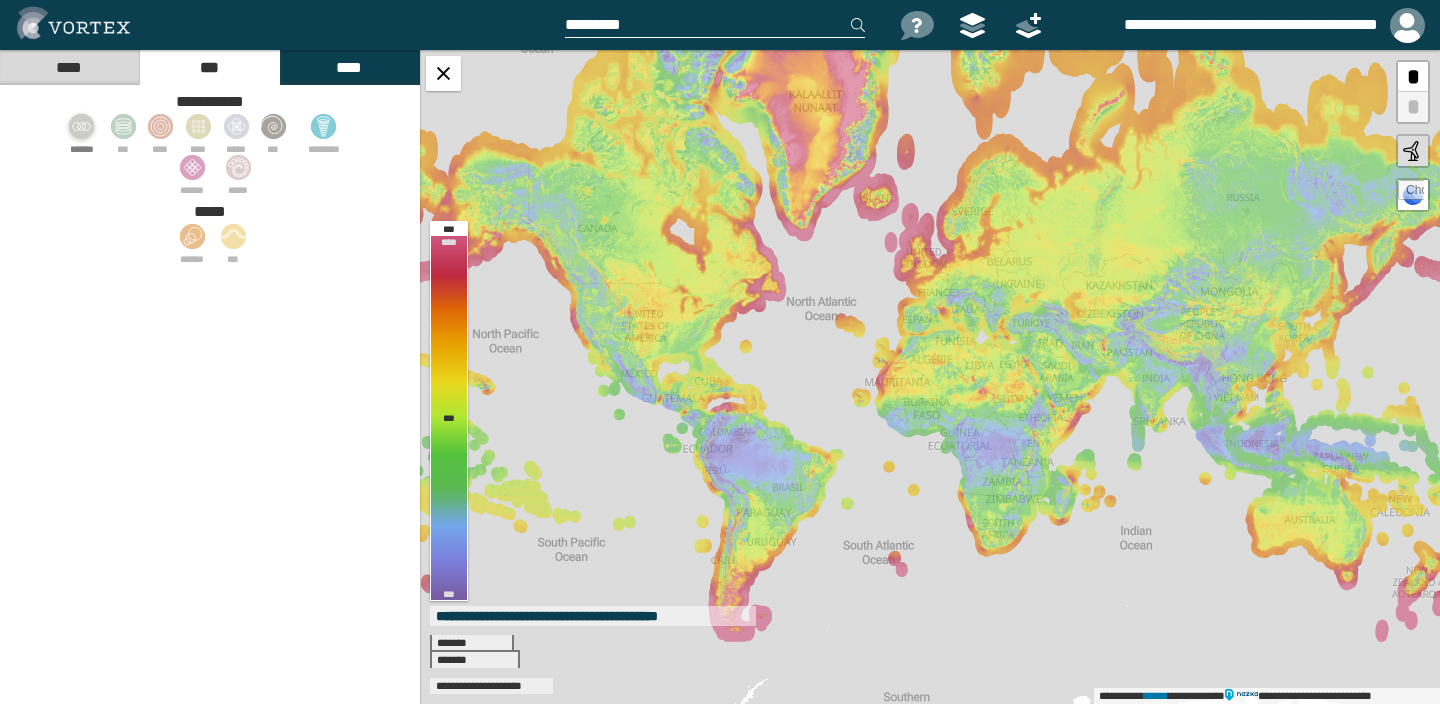 click 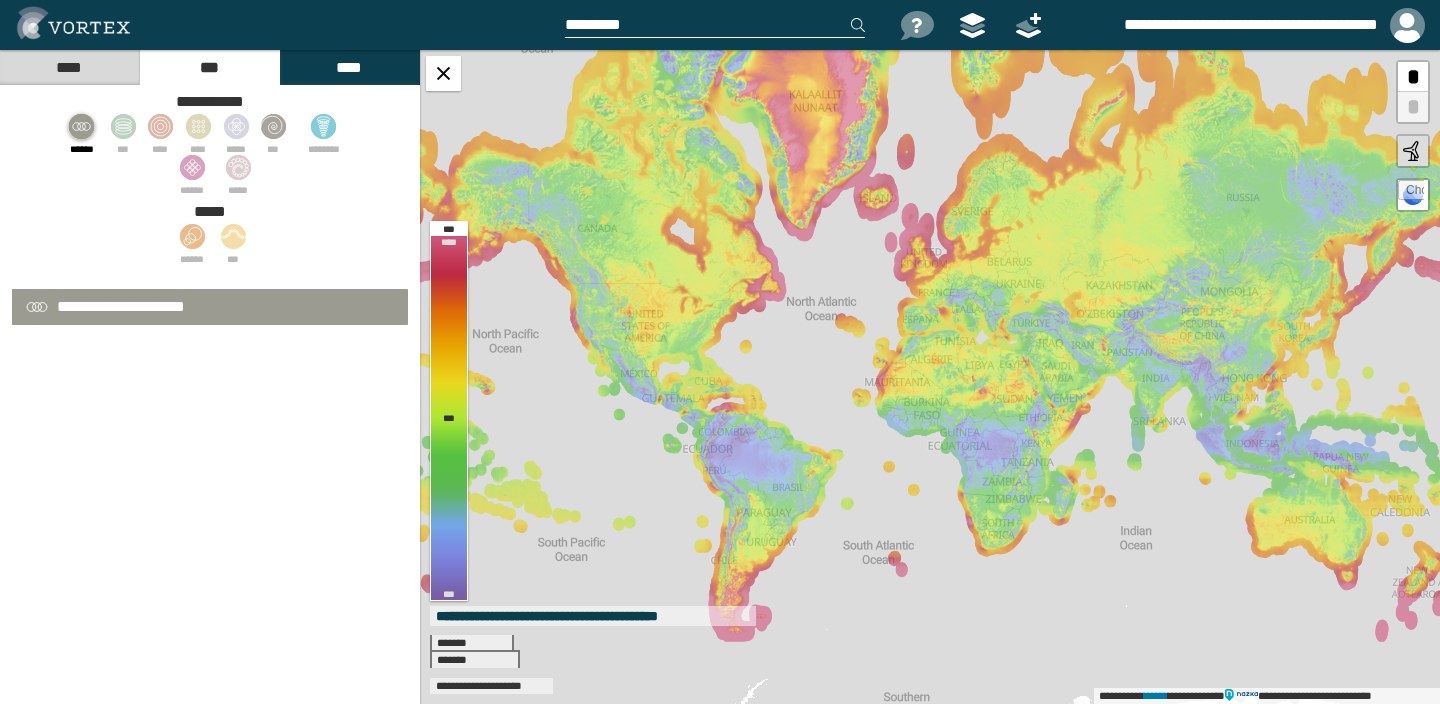 select on "*" 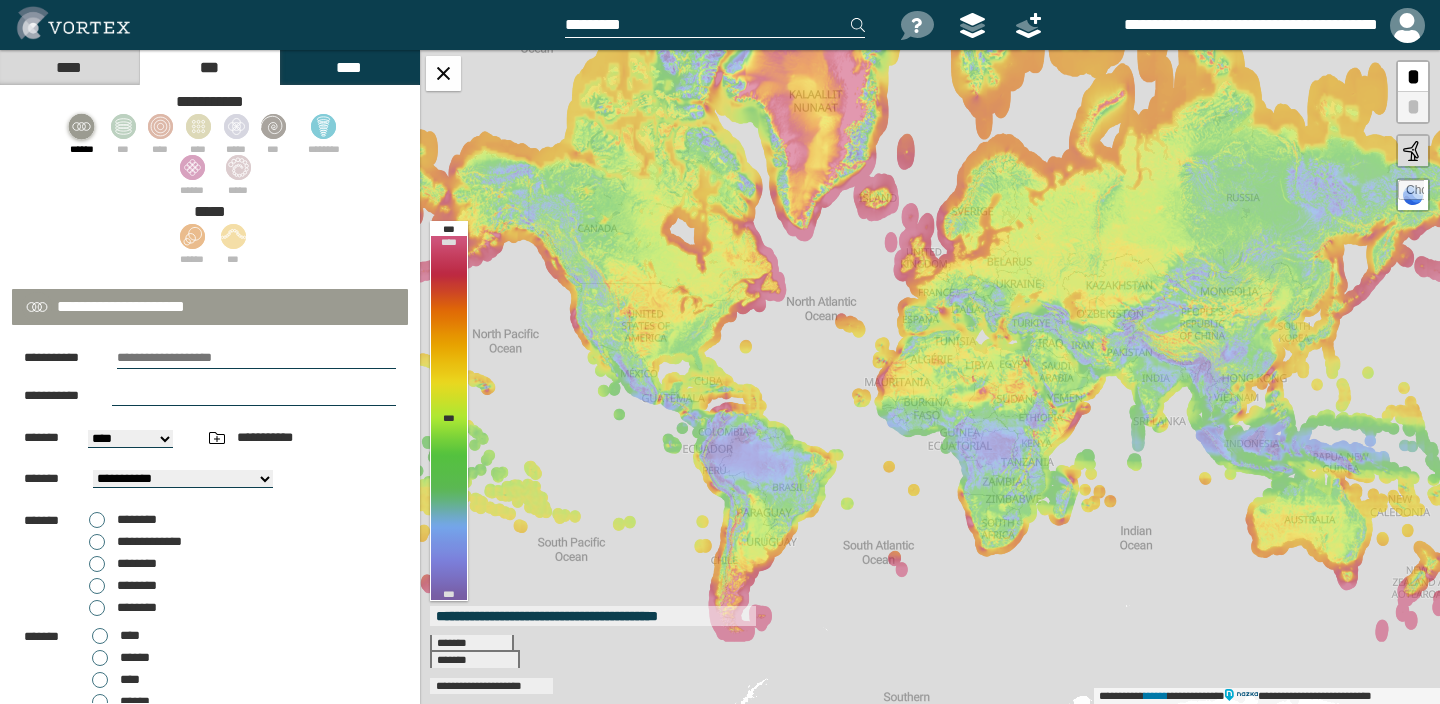 click at bounding box center [256, 358] 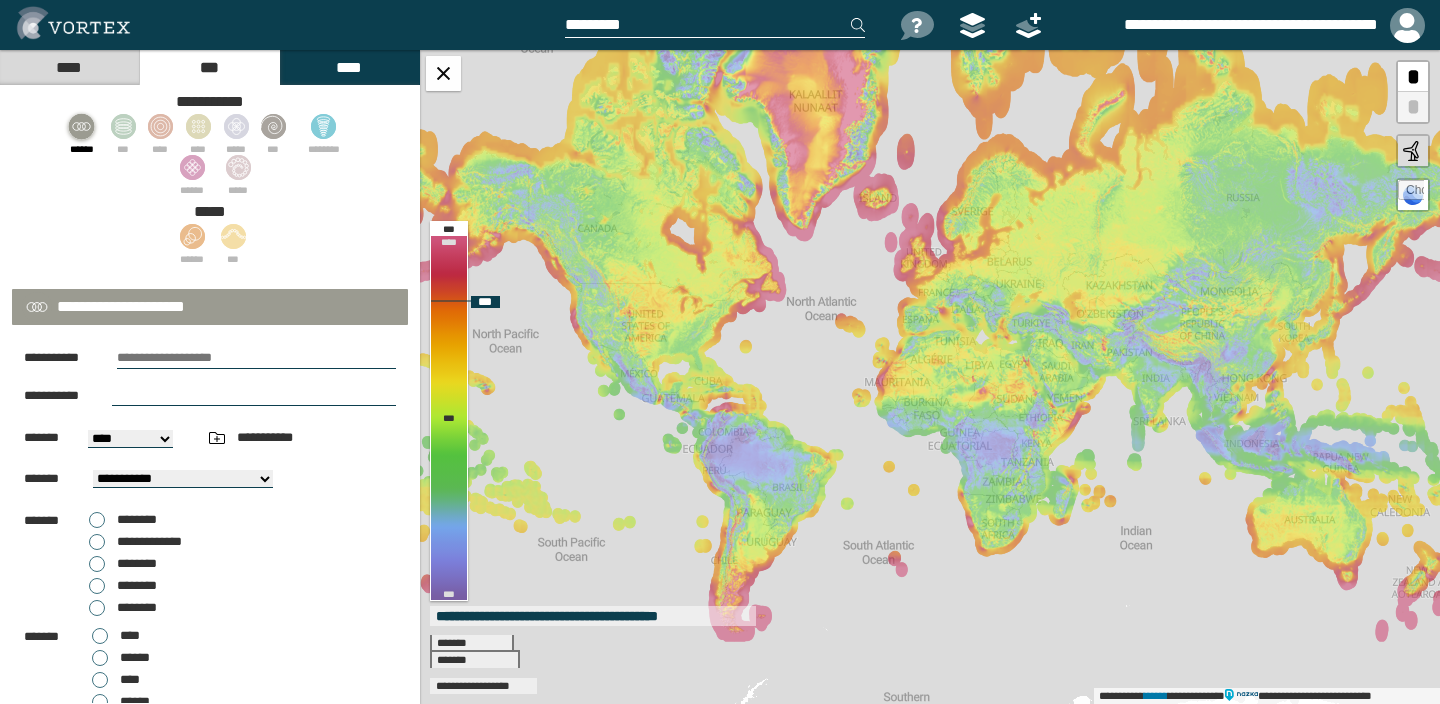 click on "**********" at bounding box center (930, 377) 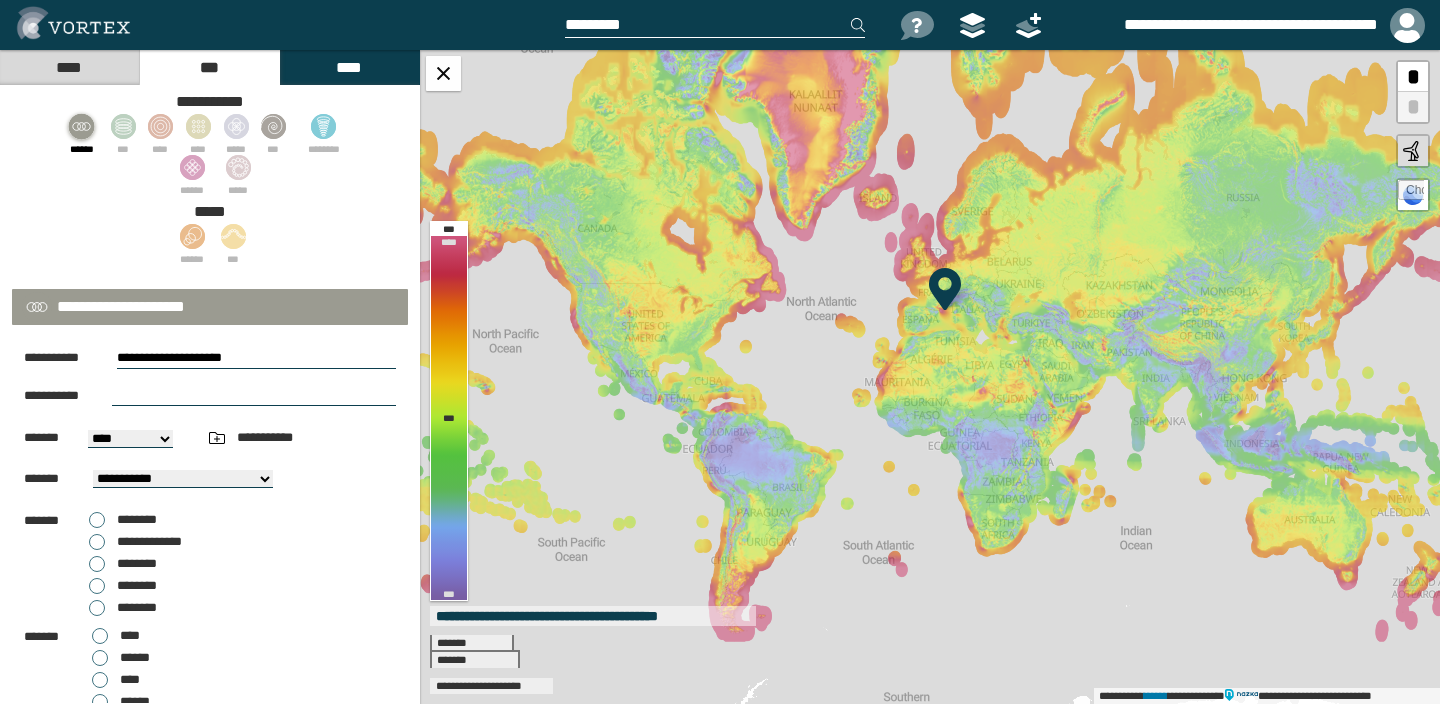 scroll, scrollTop: 109, scrollLeft: 0, axis: vertical 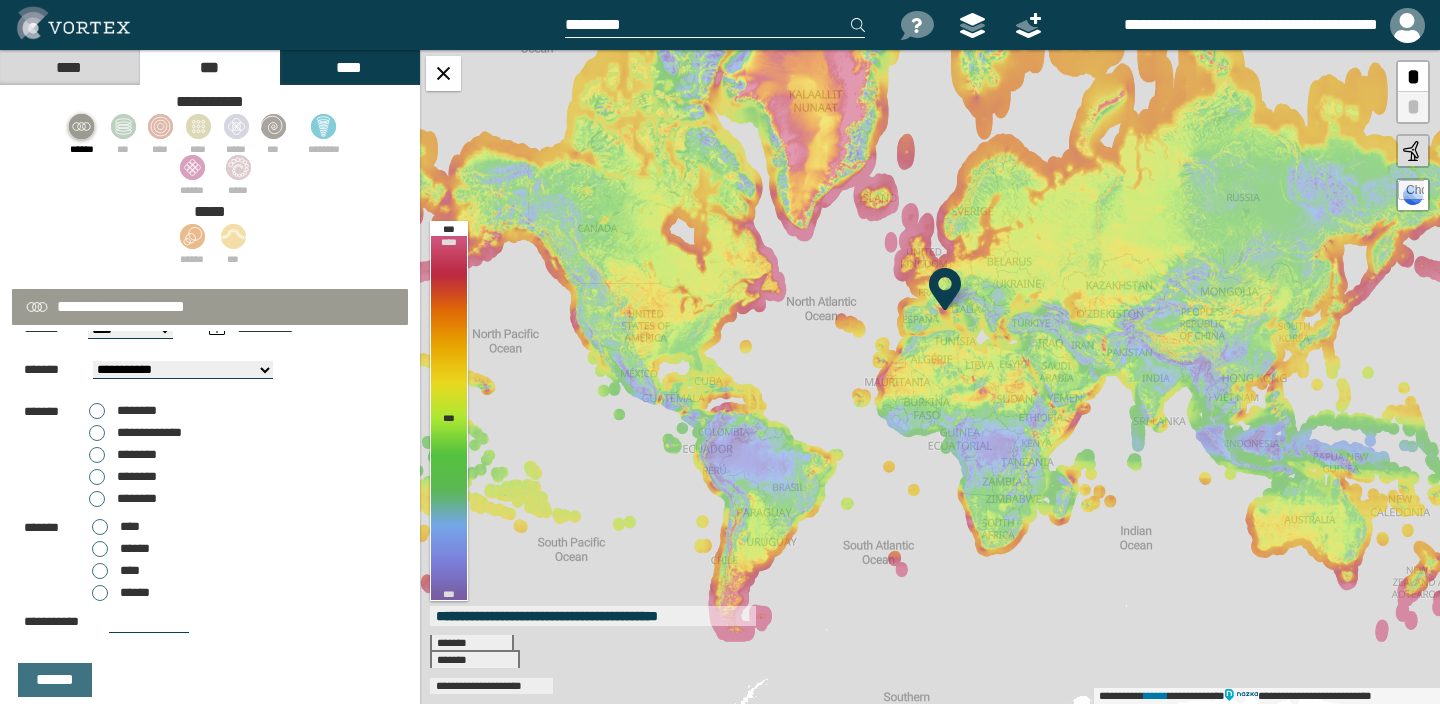click on "********" at bounding box center [123, 499] 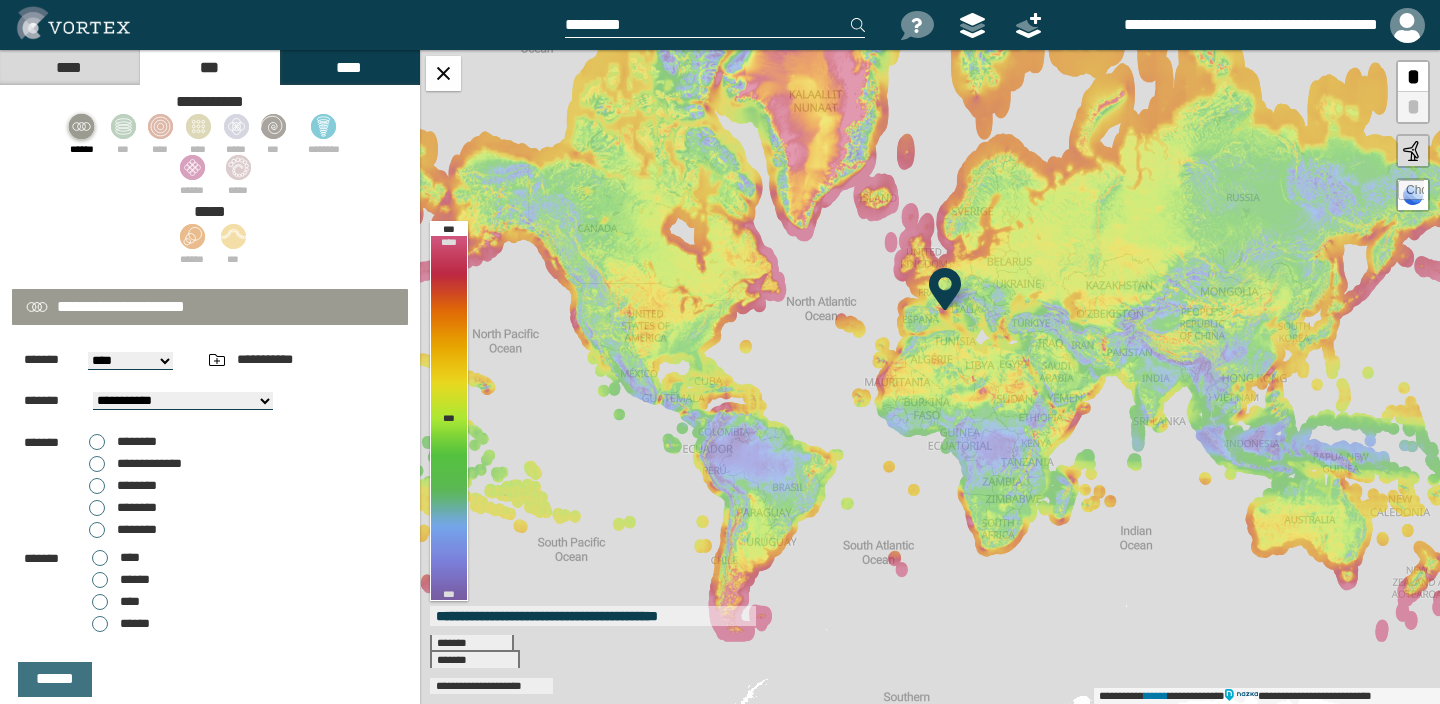 scroll, scrollTop: 77, scrollLeft: 0, axis: vertical 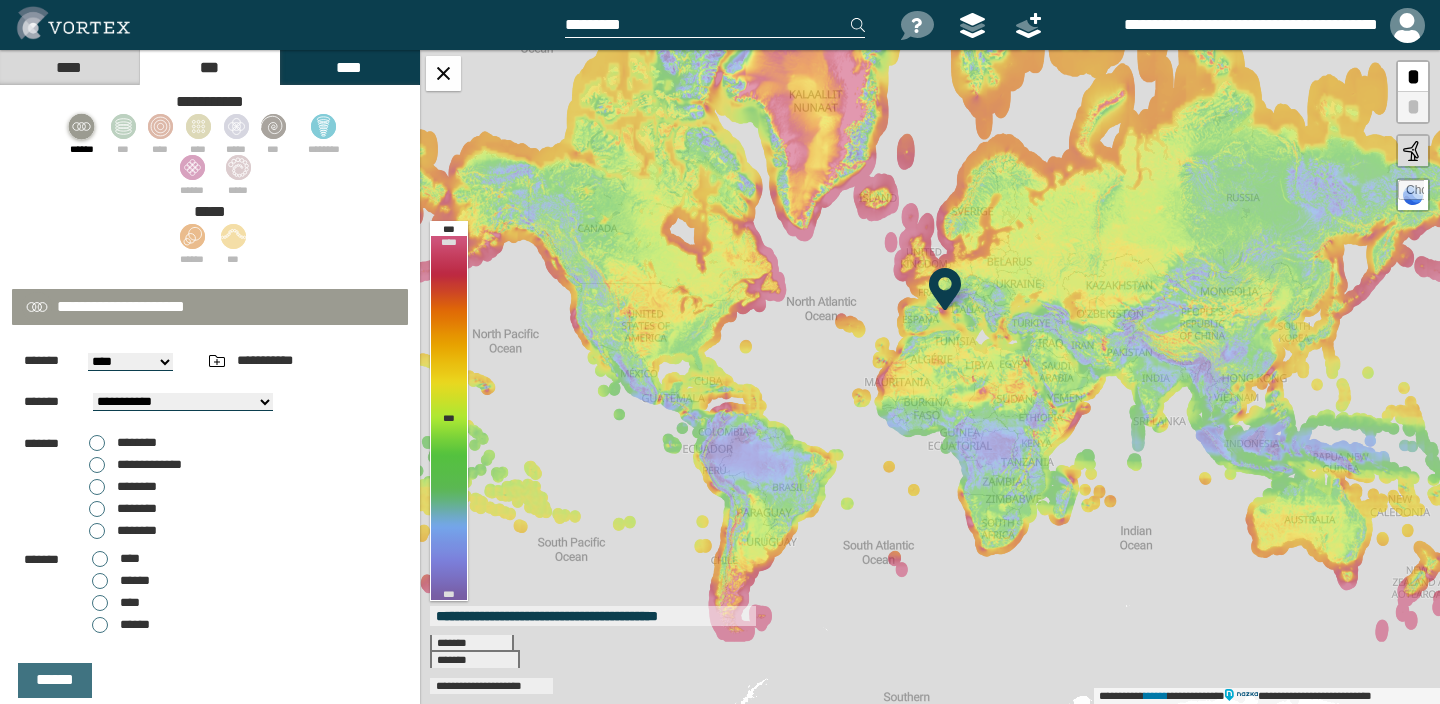 click on "**********" at bounding box center [135, 465] 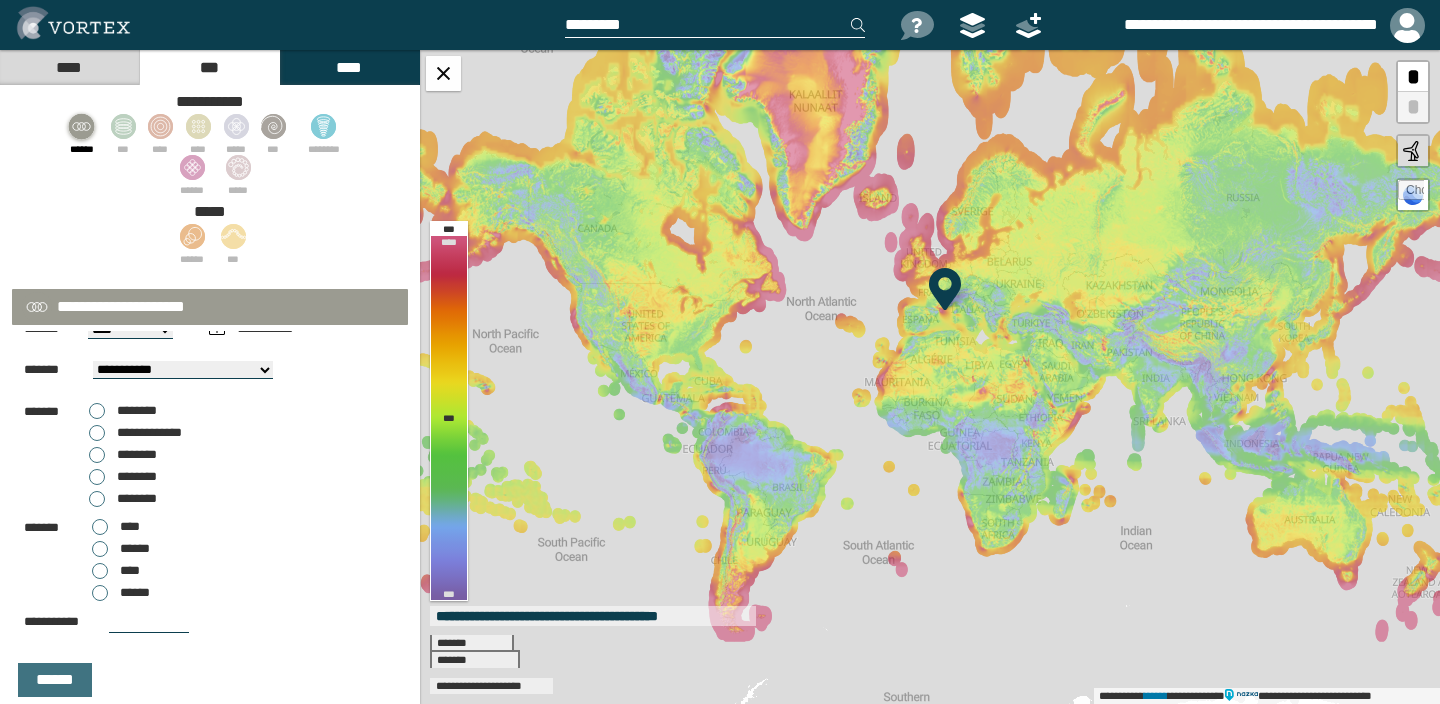click on "**********" at bounding box center (135, 433) 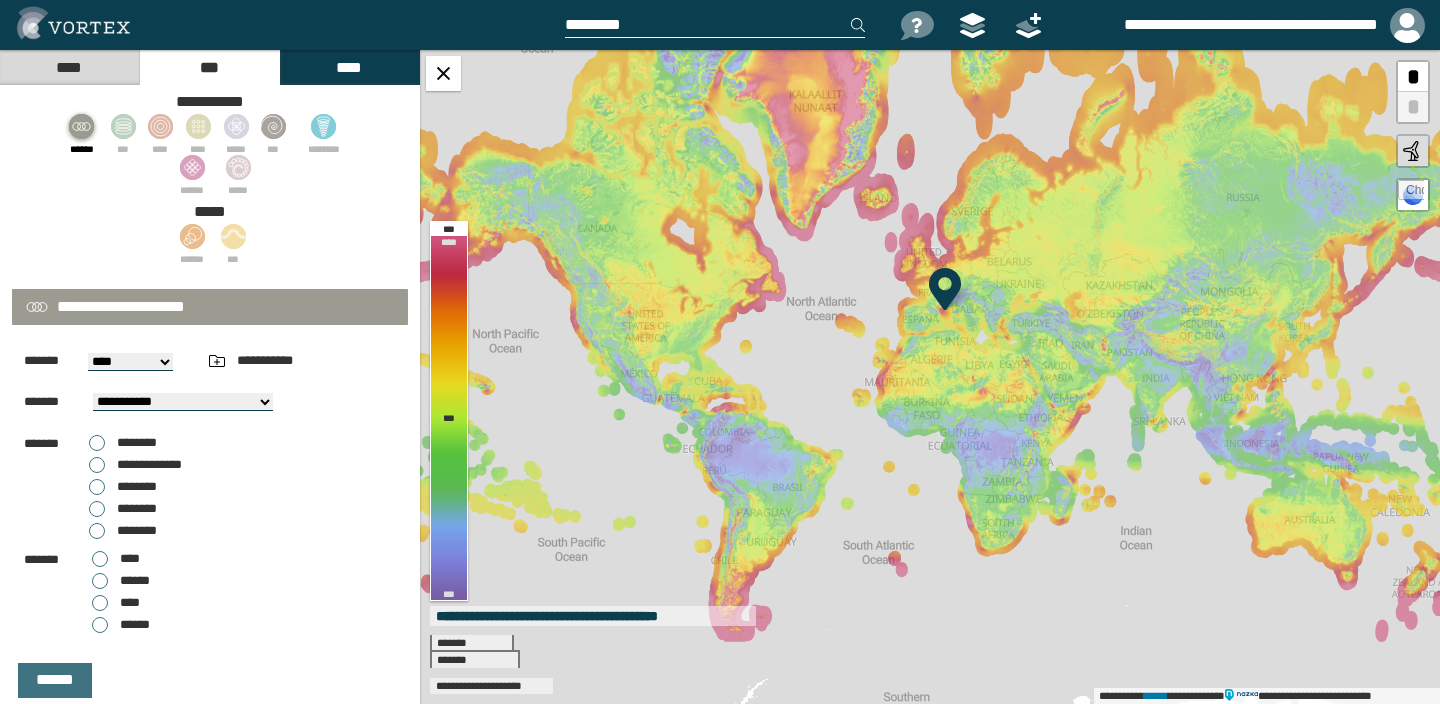 click on "********" at bounding box center [123, 443] 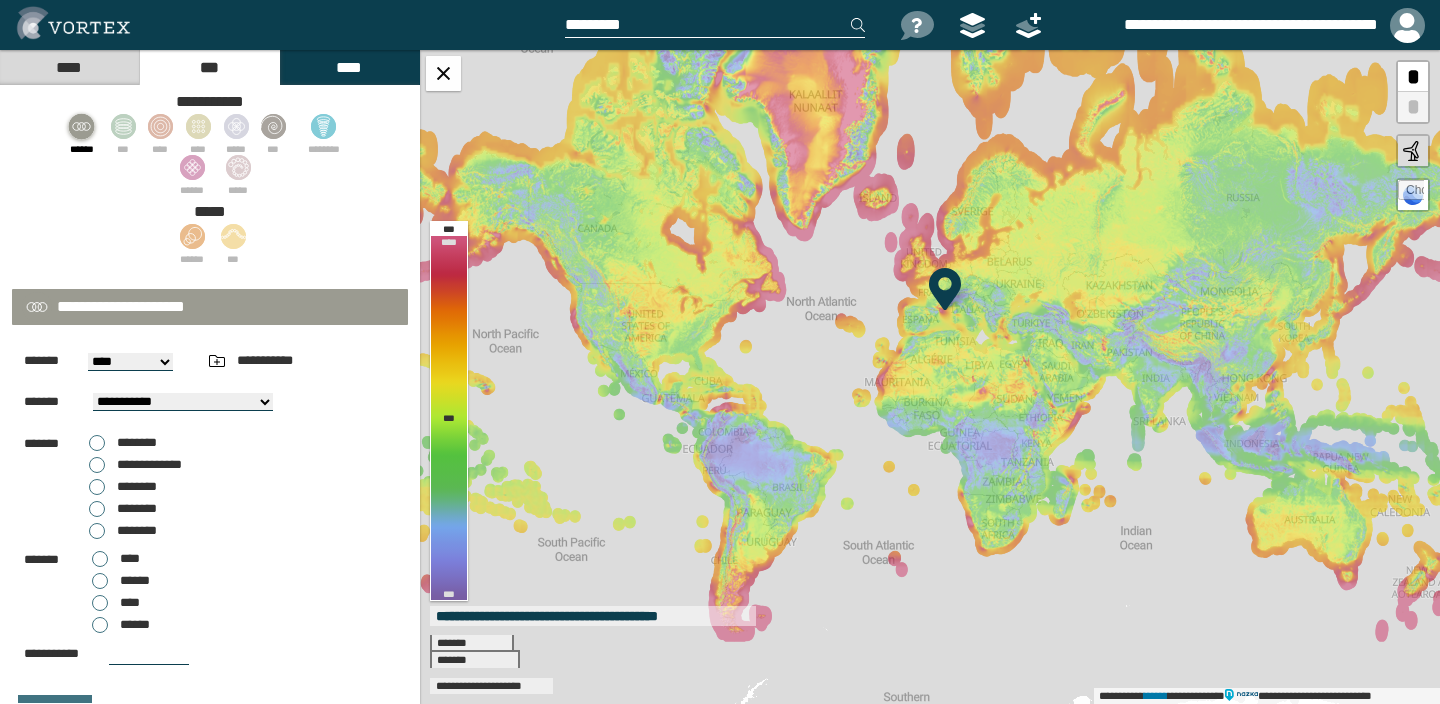 scroll, scrollTop: 109, scrollLeft: 0, axis: vertical 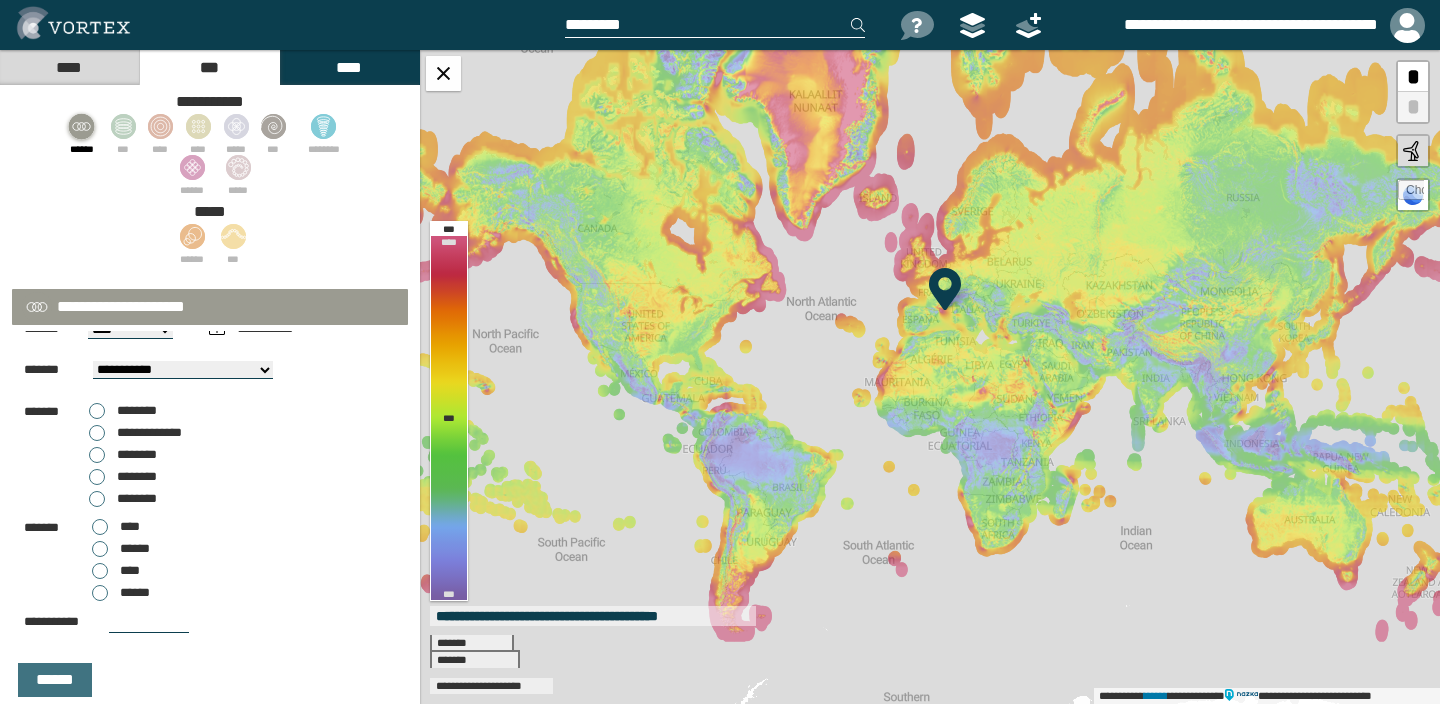 click on "****" at bounding box center [69, 67] 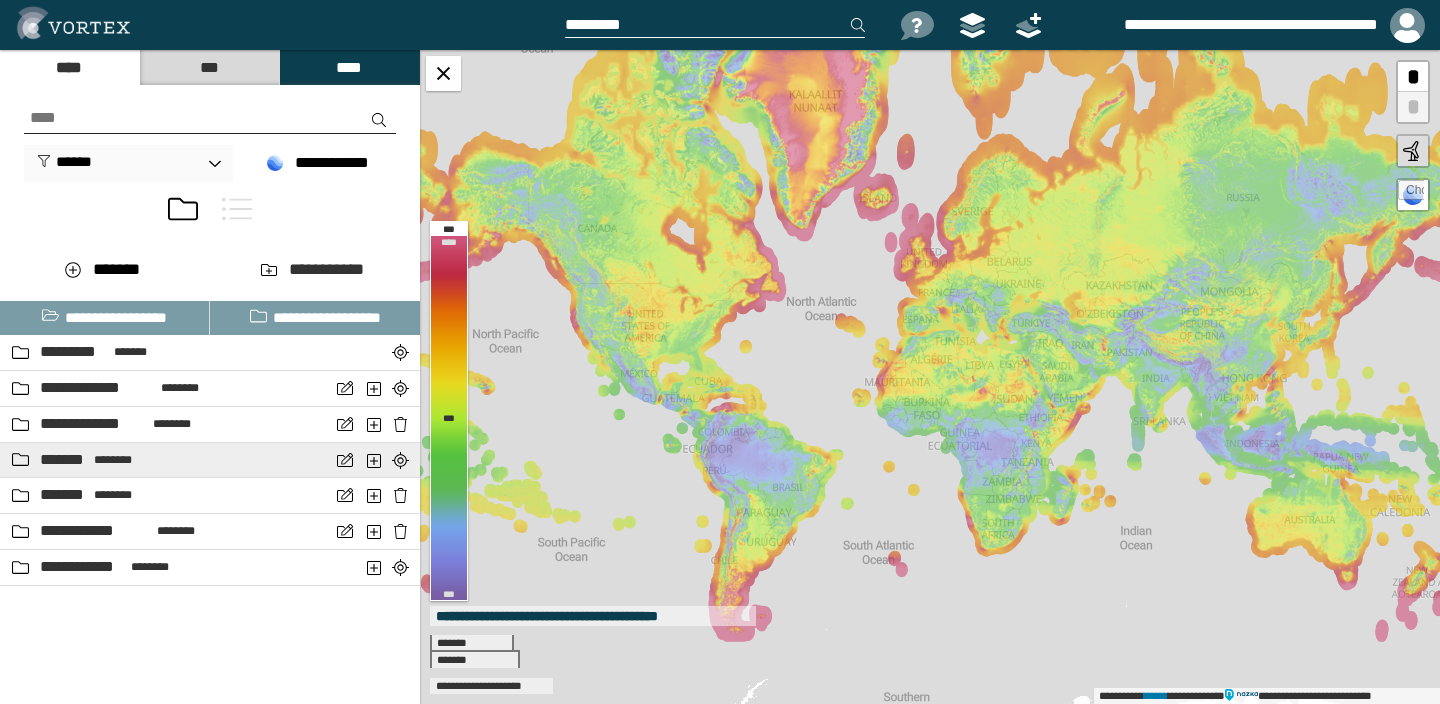 click on "[FIRST] [LAST]" at bounding box center [165, 460] 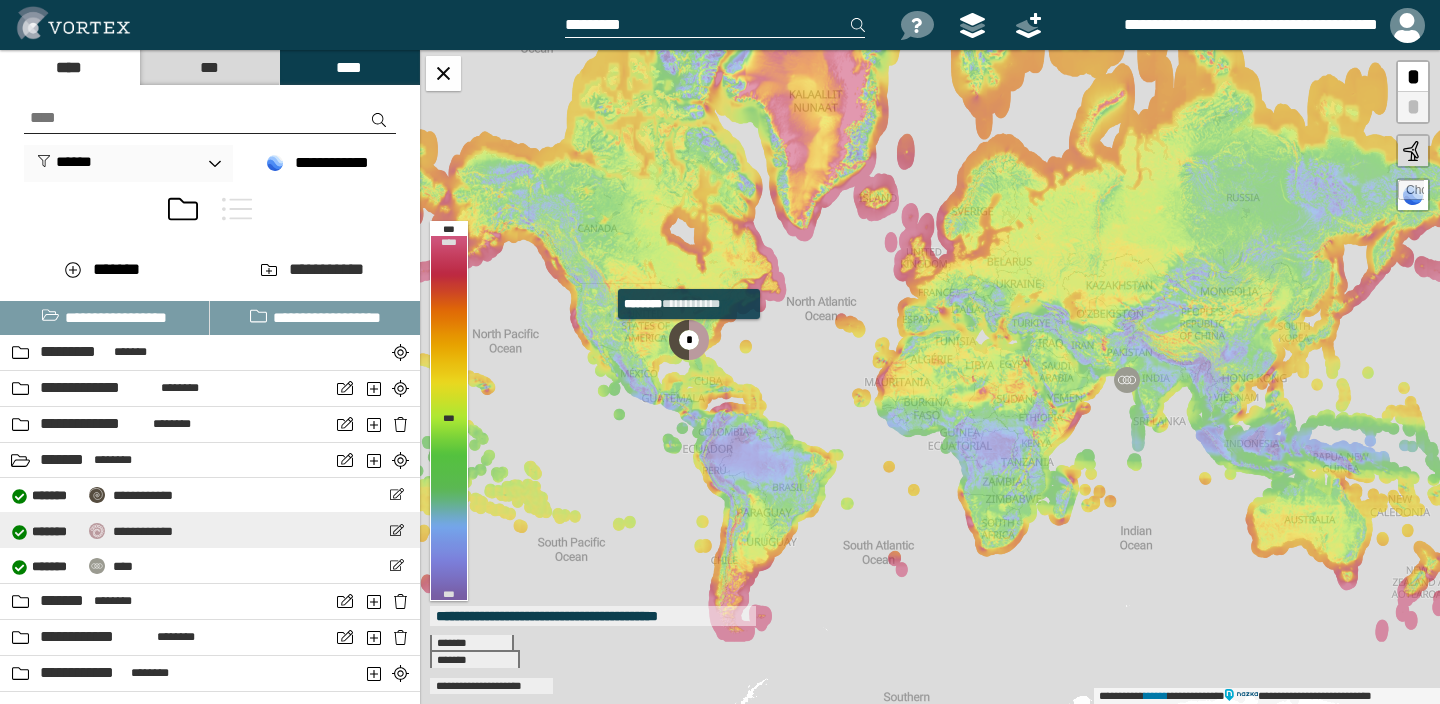 click on "**********" at bounding box center (143, 531) 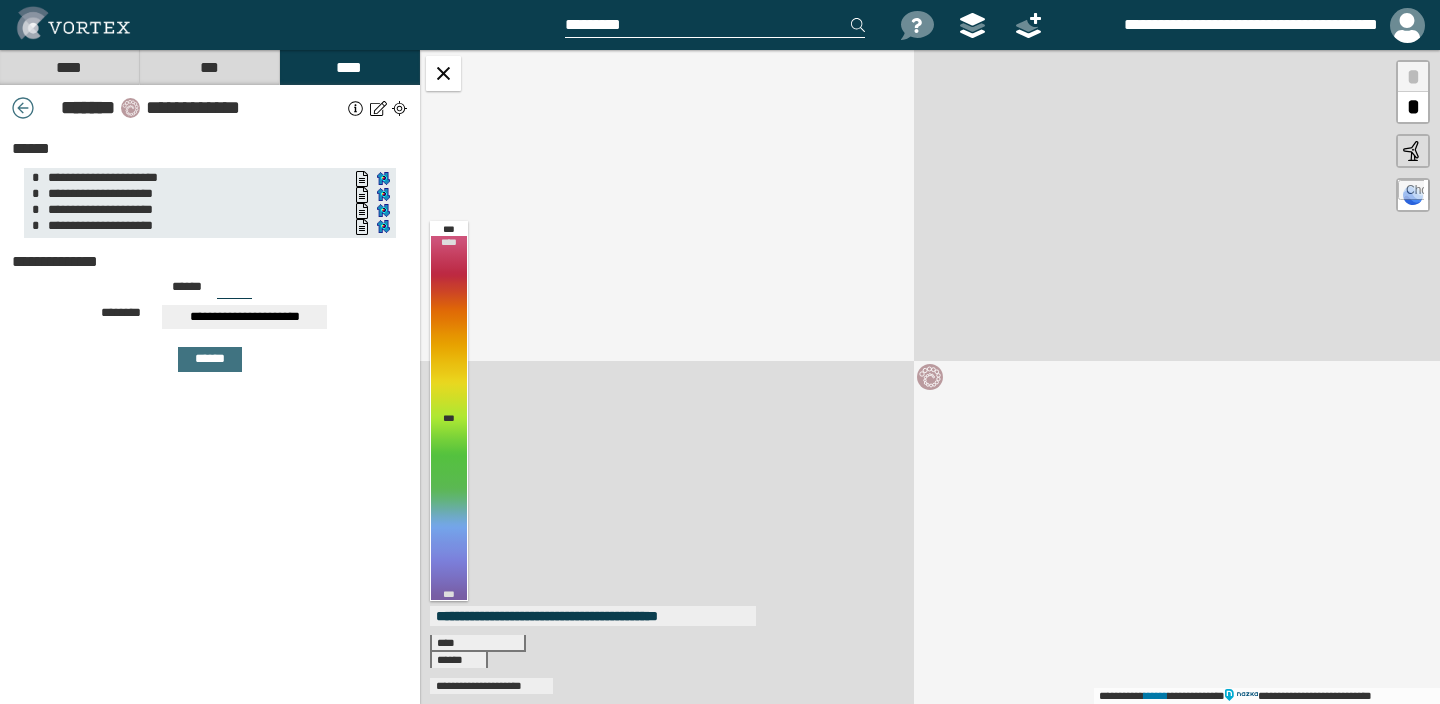 click on "****" at bounding box center [69, 67] 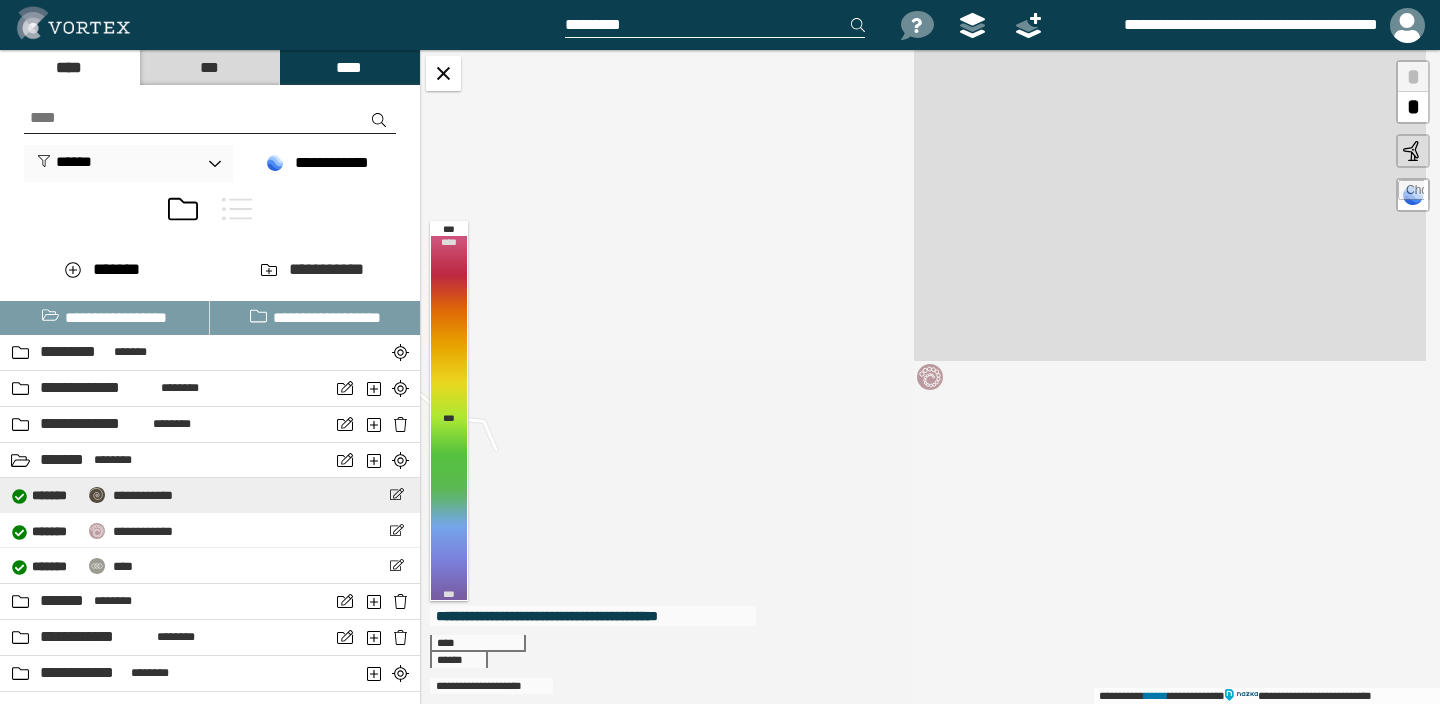 click on "**********" at bounding box center (143, 495) 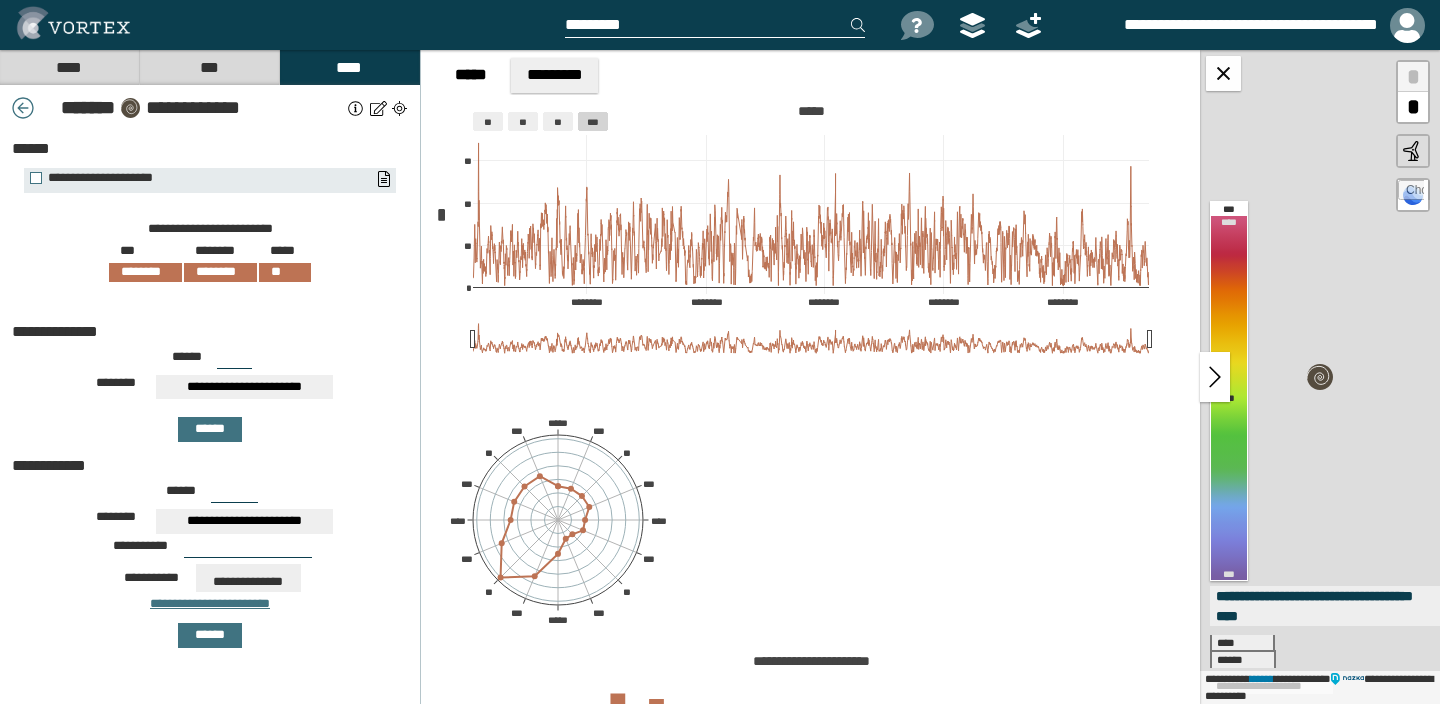 click on "****" at bounding box center (69, 67) 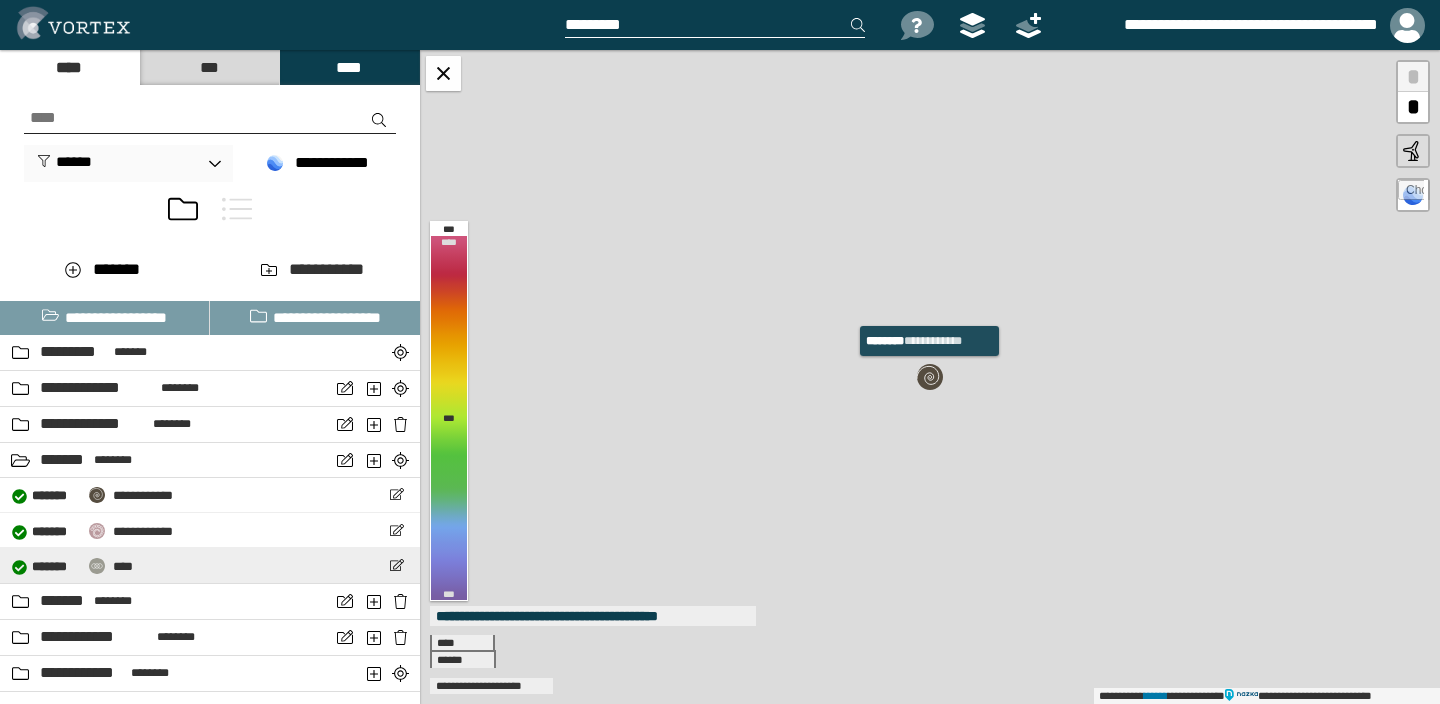 click on "**********" at bounding box center [72, 566] 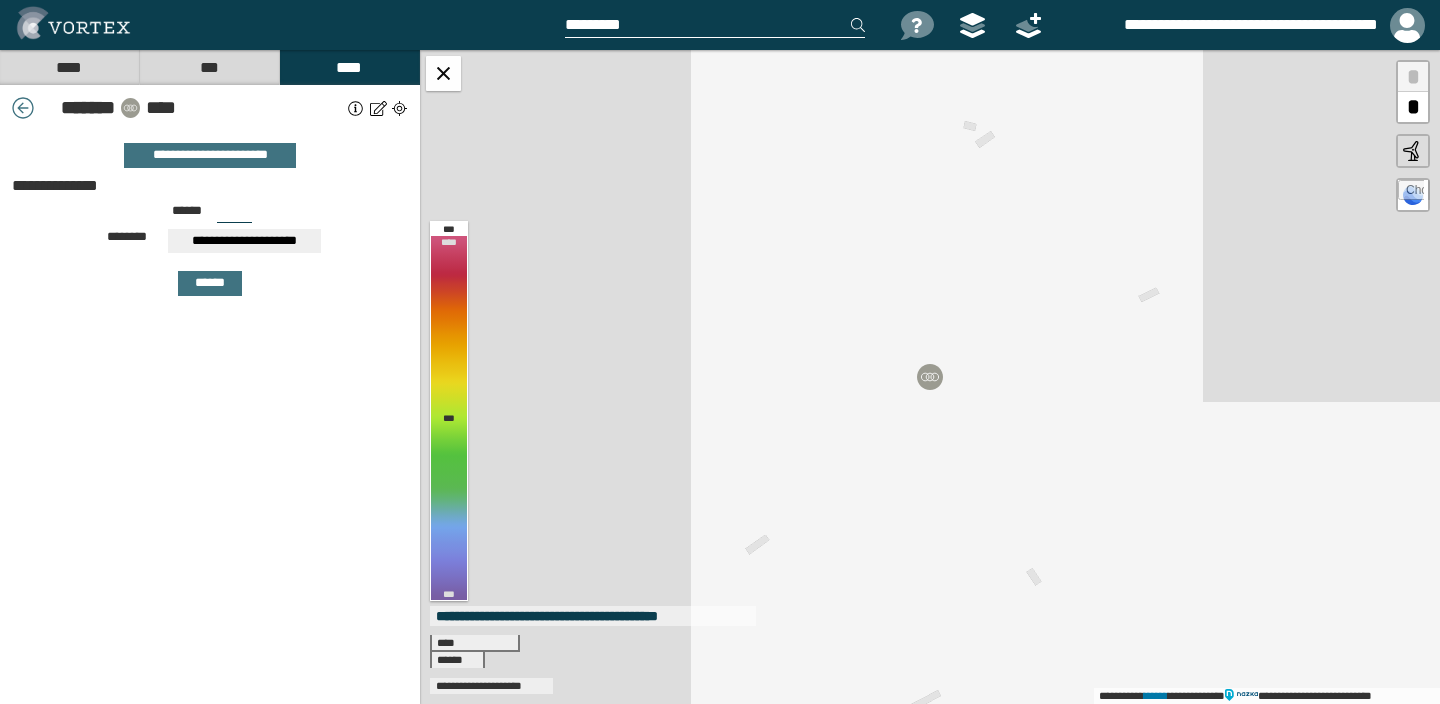 click on "****" at bounding box center [69, 67] 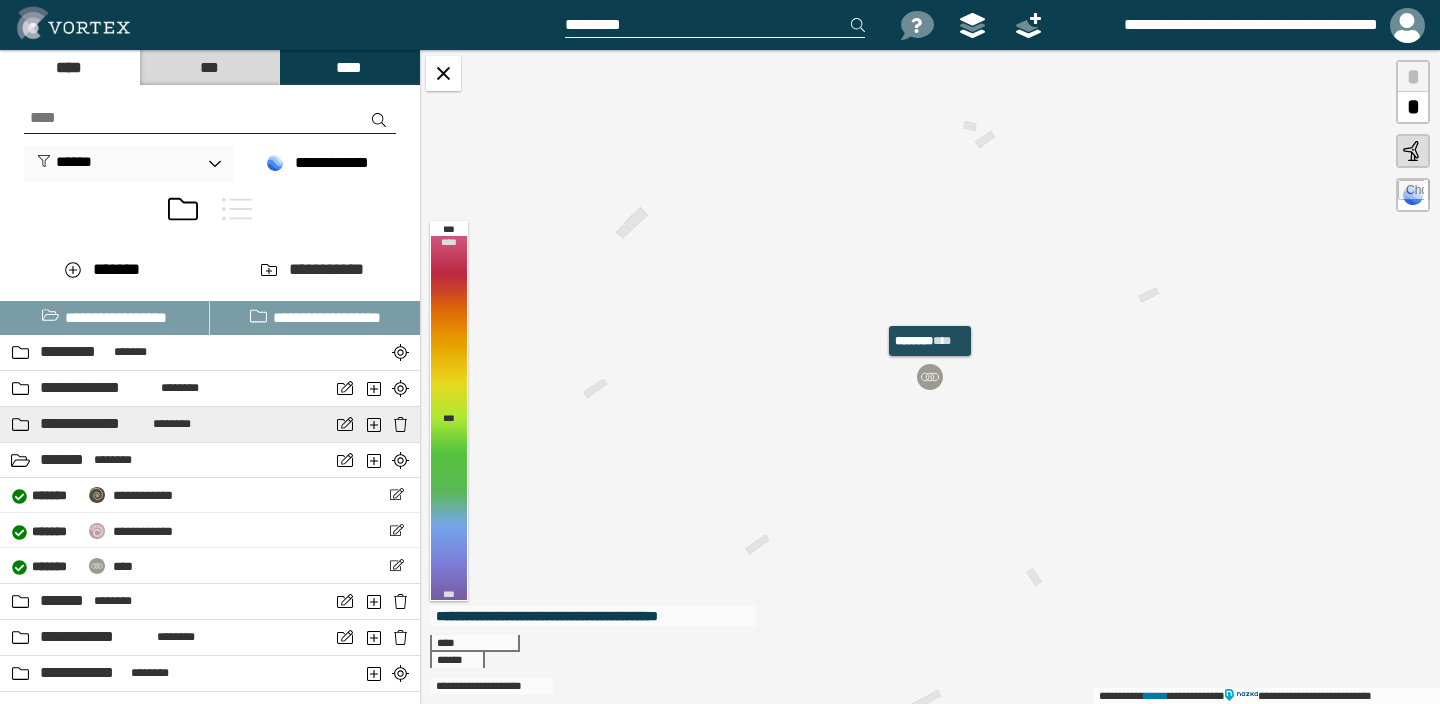 click on "**********" at bounding box center [94, 424] 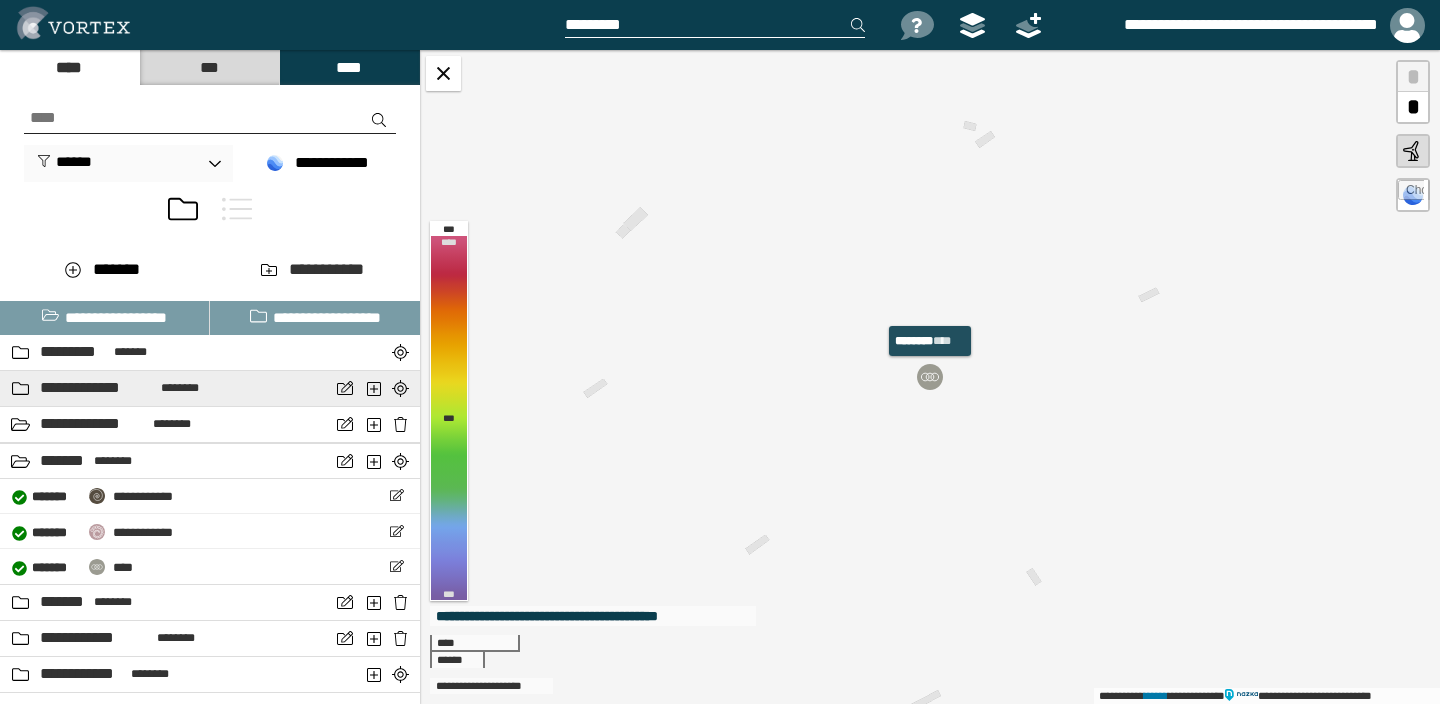 click on "**********" at bounding box center (98, 388) 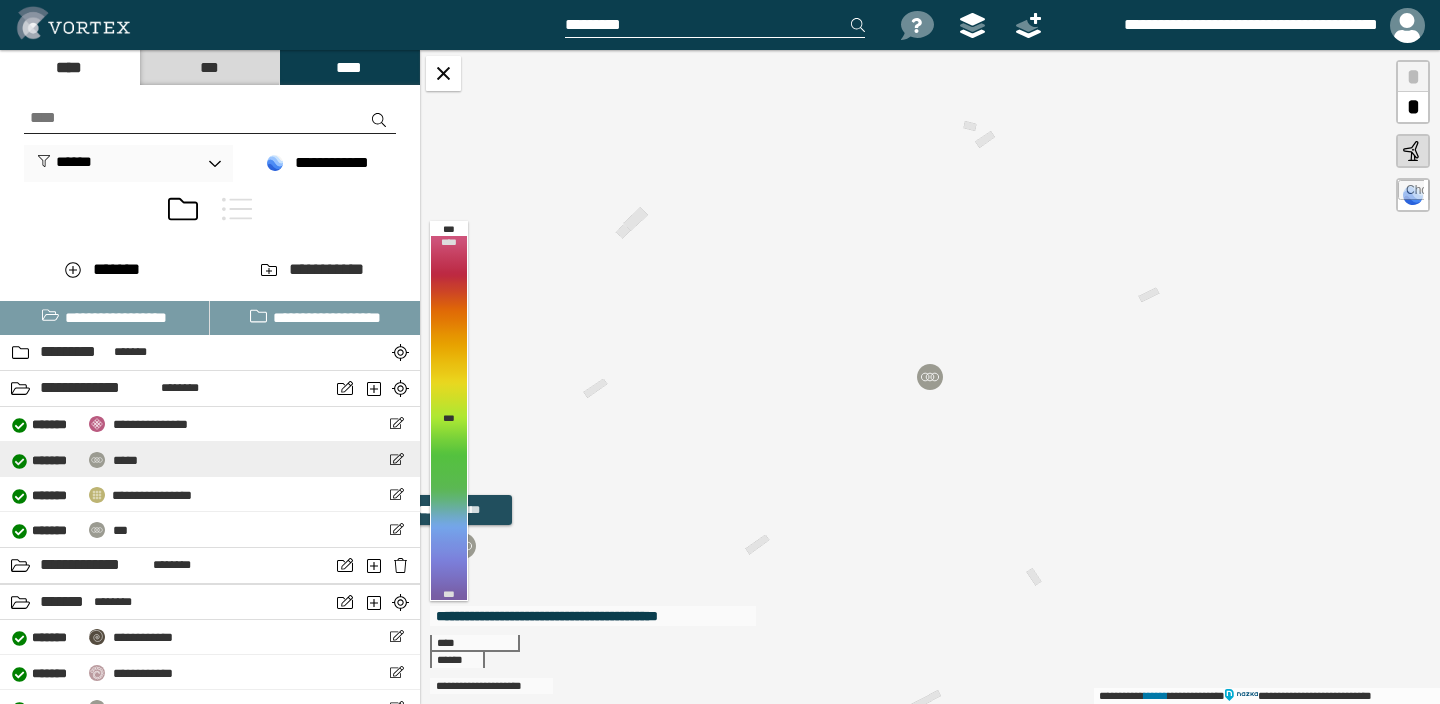 click on "*****" at bounding box center (125, 460) 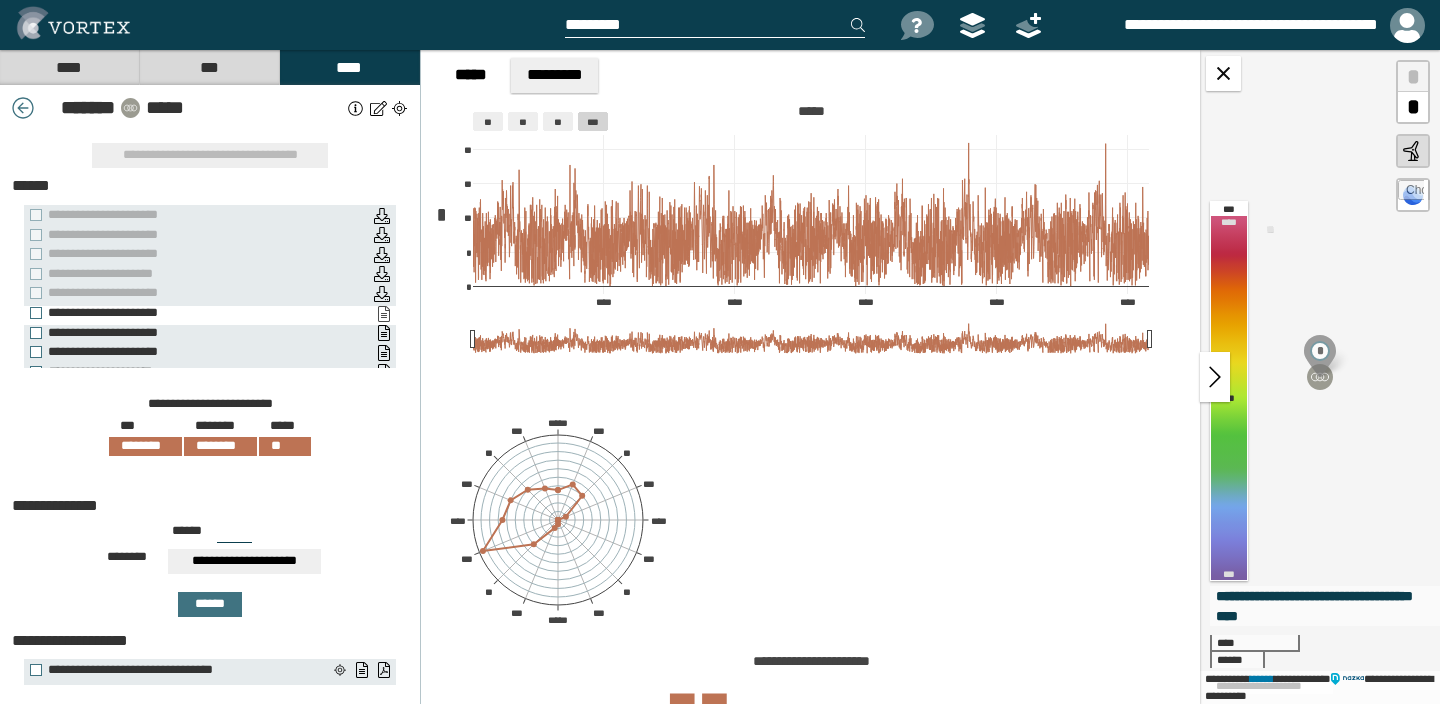 click on "**********" at bounding box center (383, 314) 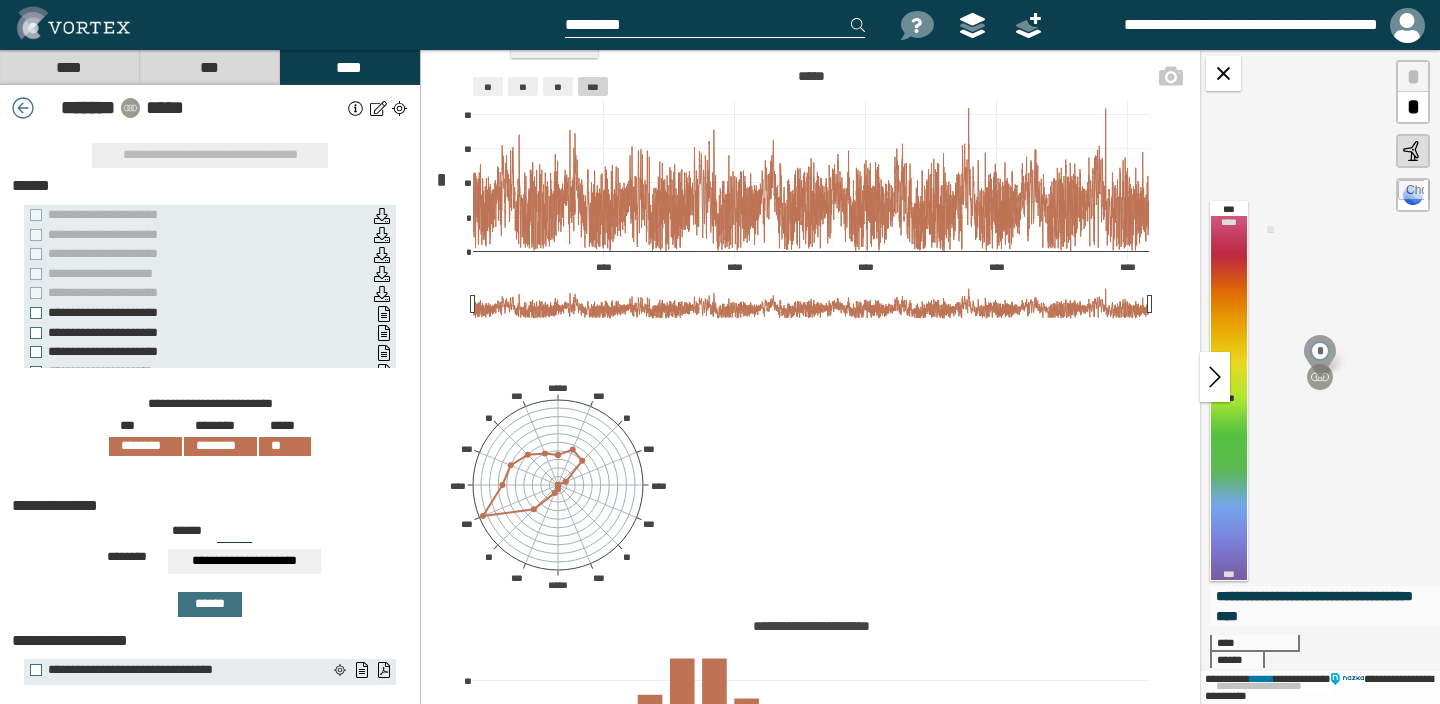 scroll, scrollTop: 0, scrollLeft: 0, axis: both 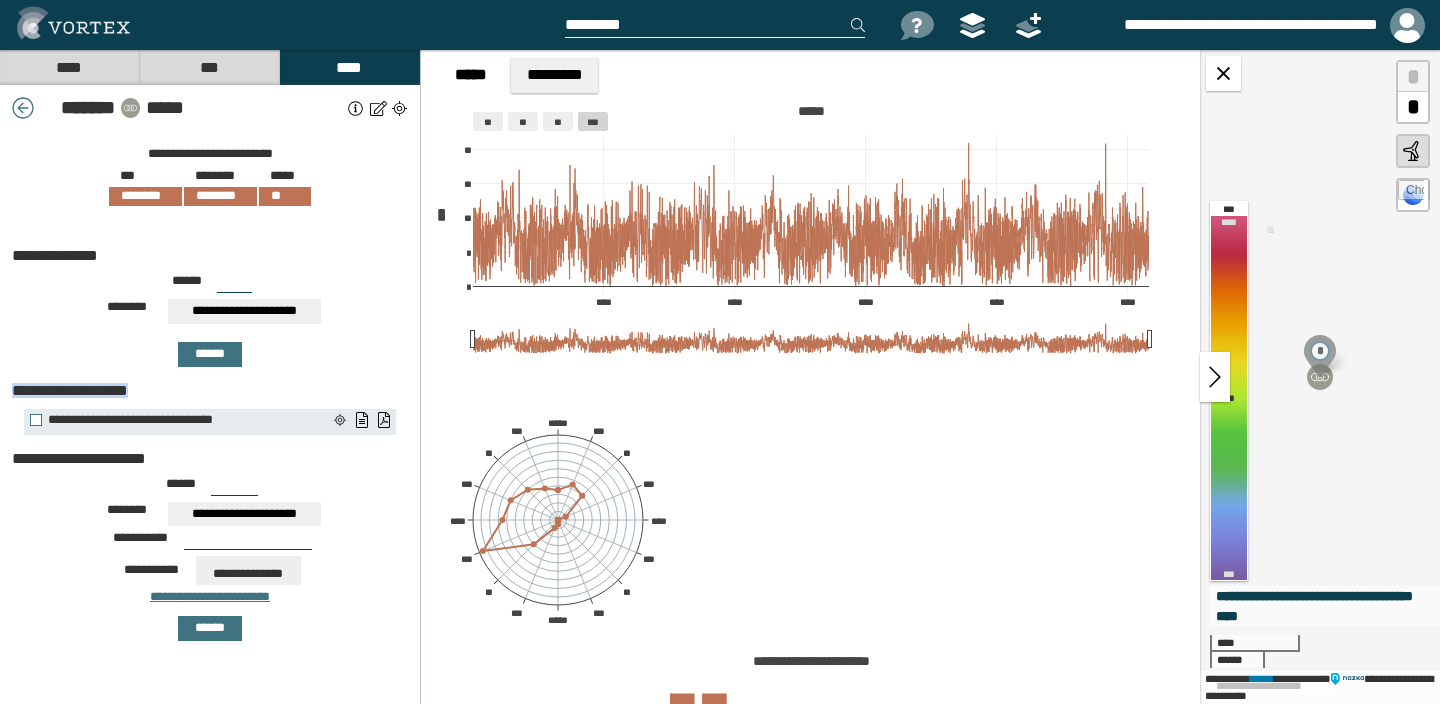 drag, startPoint x: 12, startPoint y: 383, endPoint x: 186, endPoint y: 389, distance: 174.10342 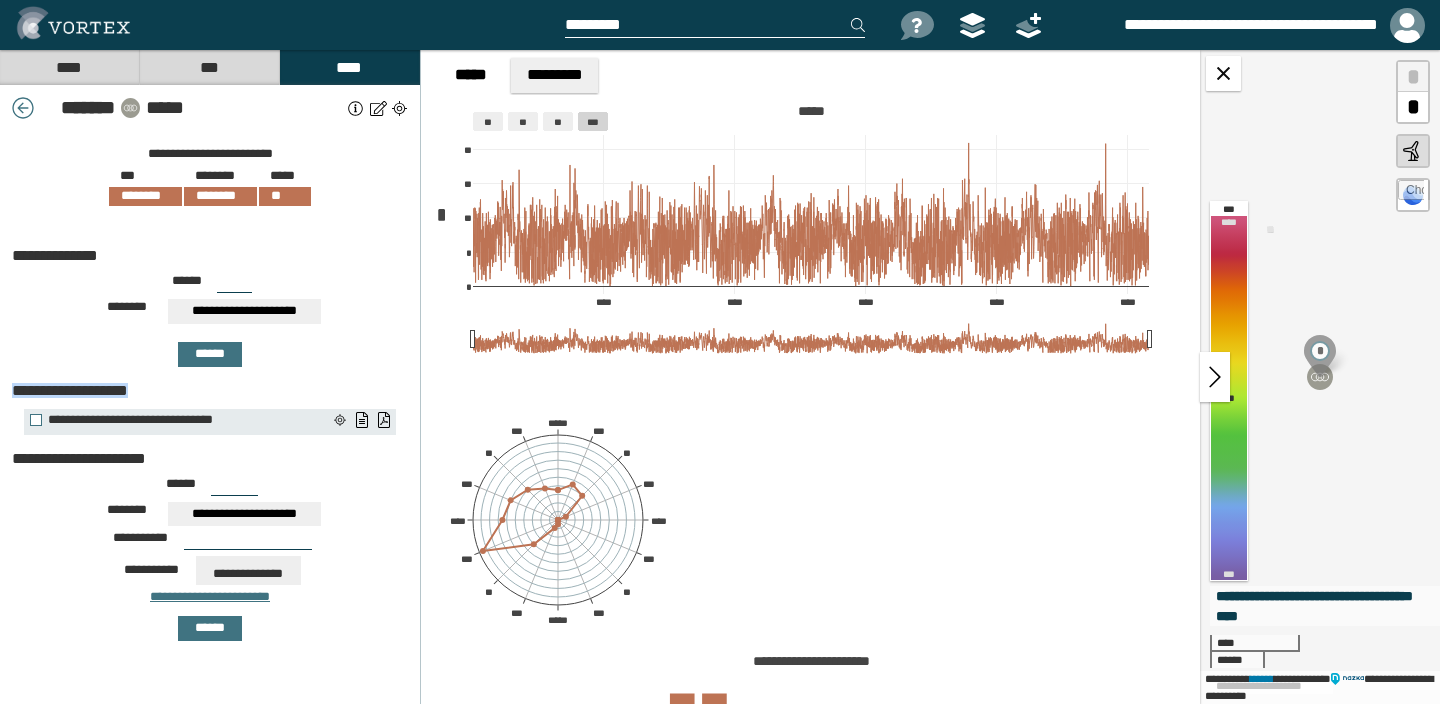 click on "**********" at bounding box center (210, 391) 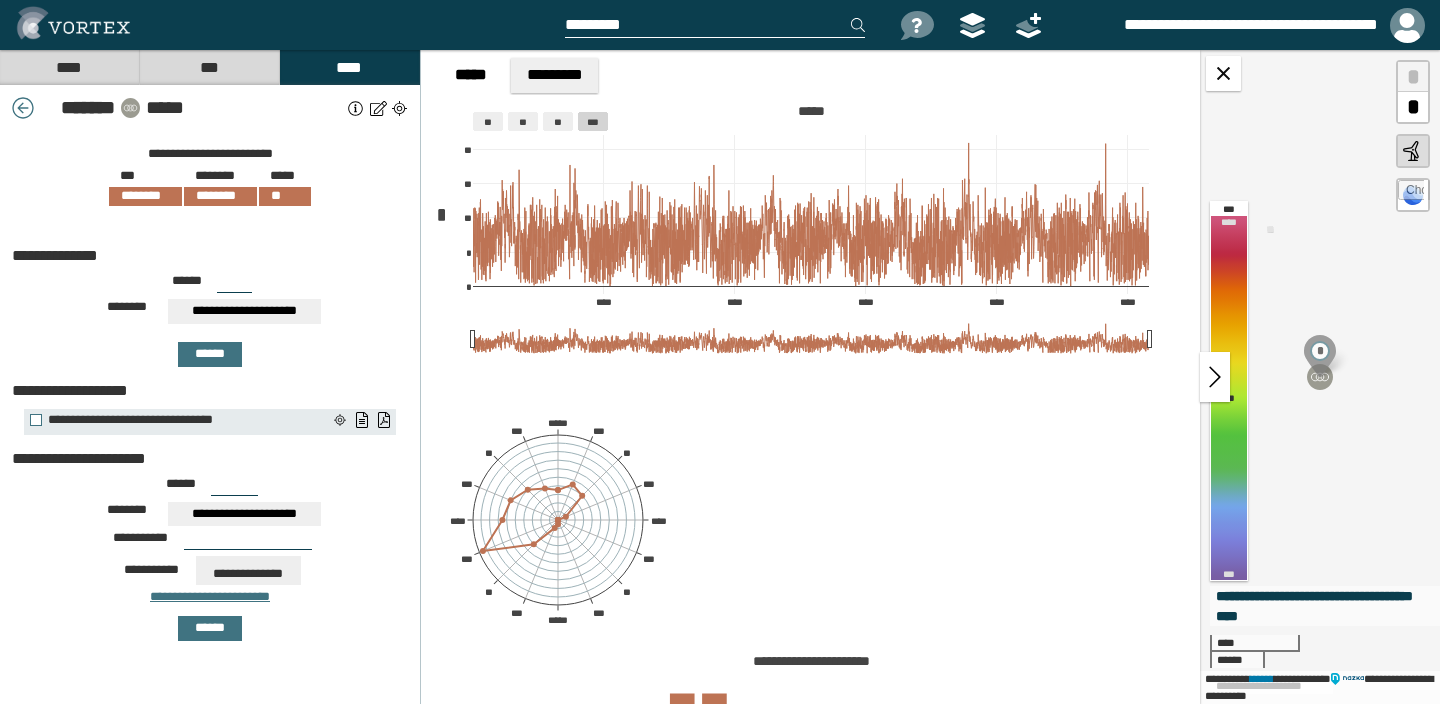 click on "**********" at bounding box center (248, 570) 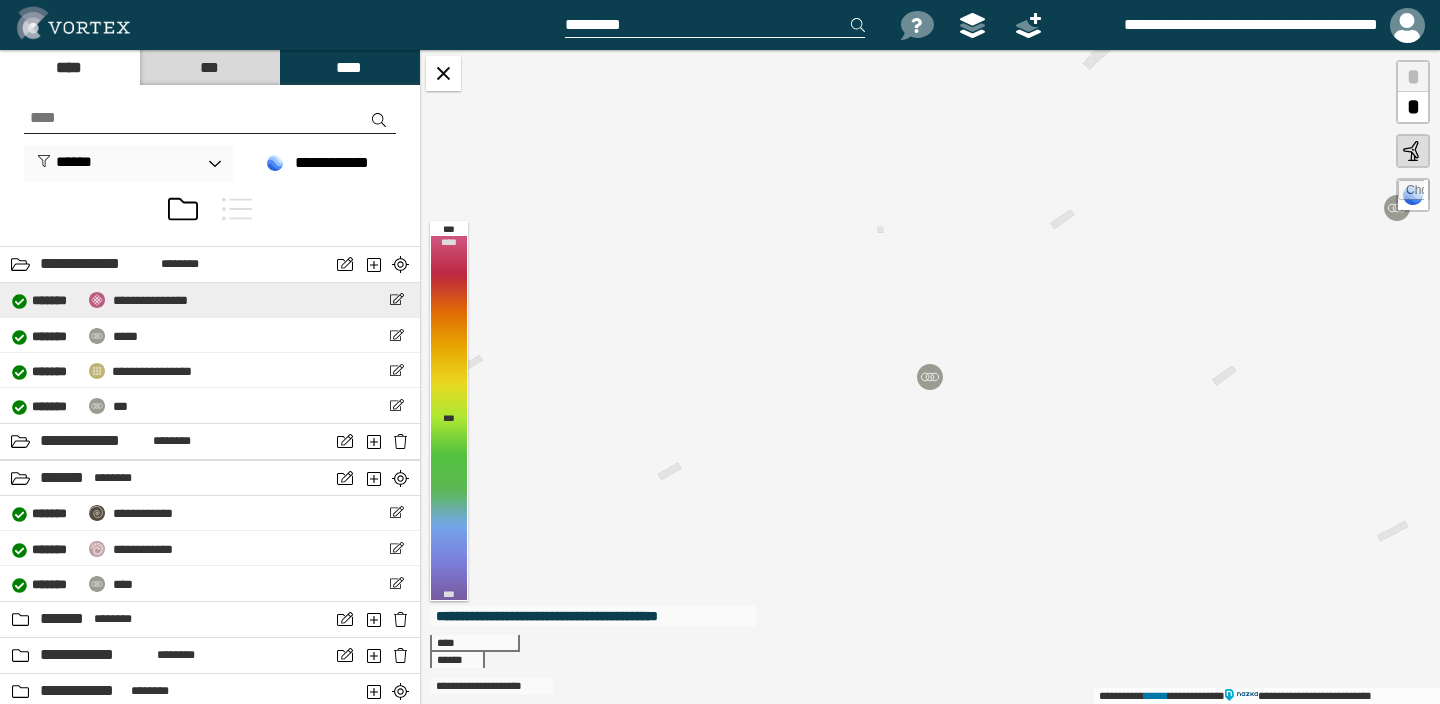 scroll, scrollTop: 131, scrollLeft: 0, axis: vertical 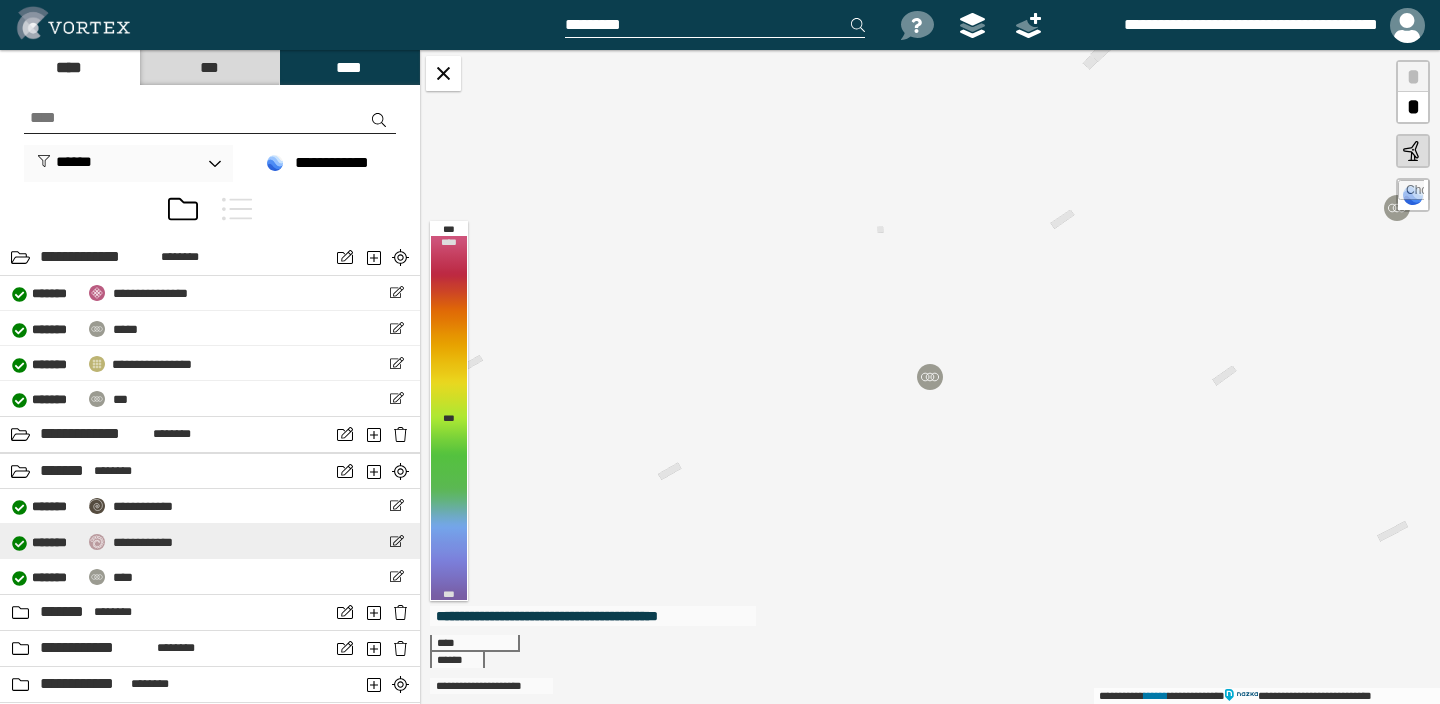 click on "**********" at bounding box center [92, 541] 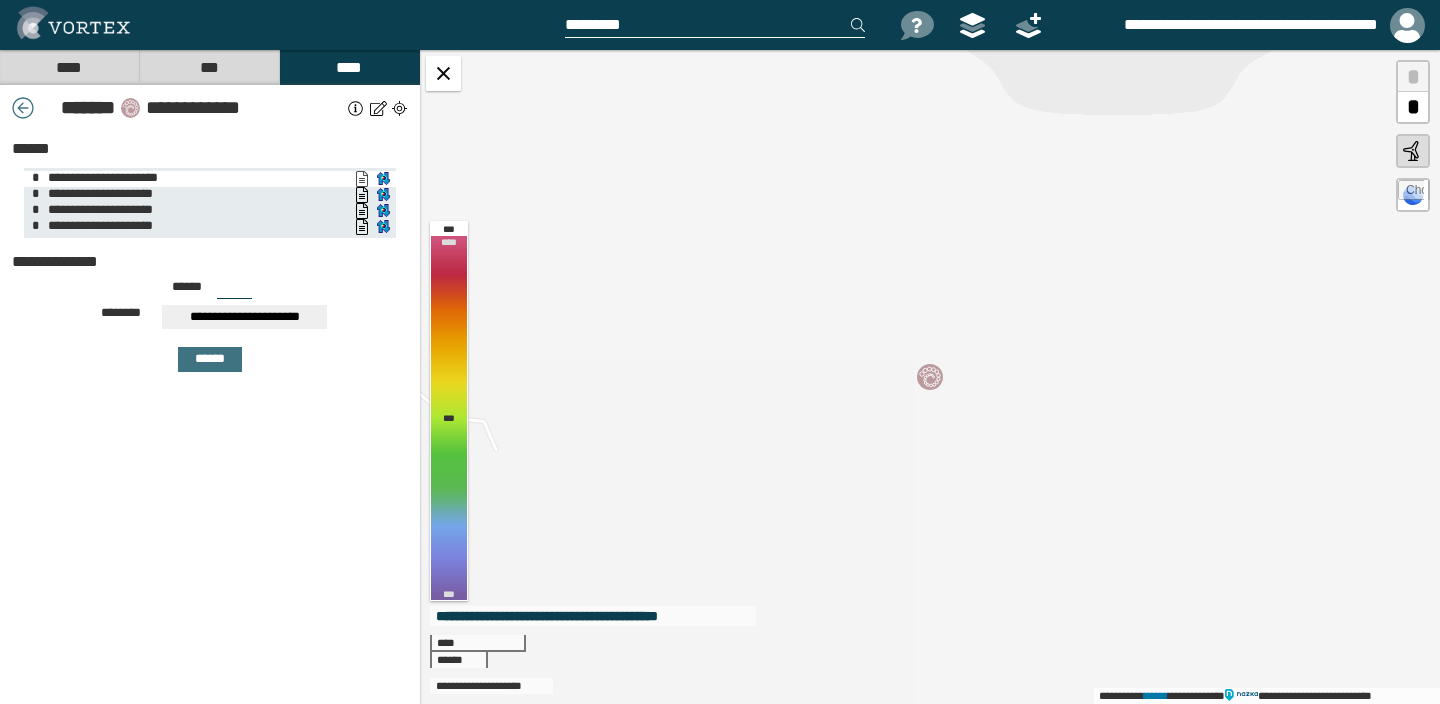 click on "**********" at bounding box center [361, 179] 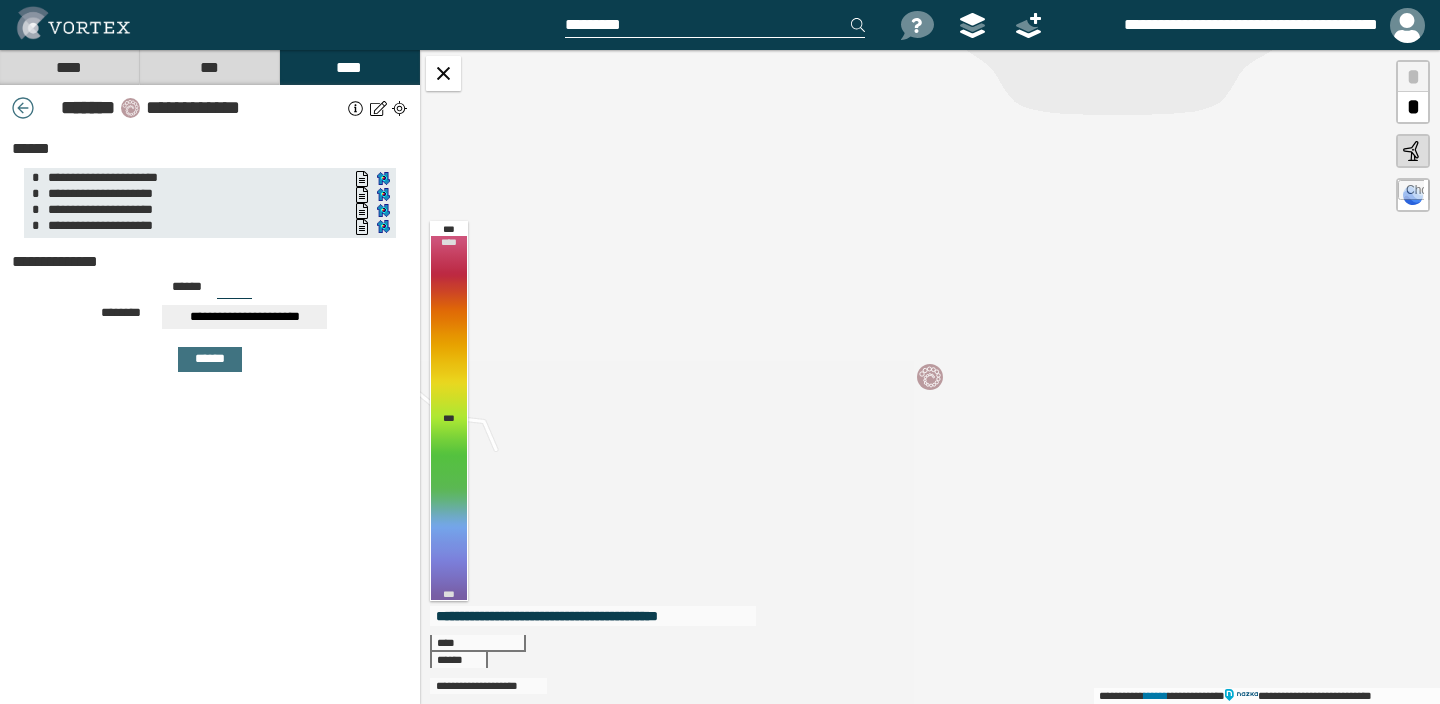 click on "****" at bounding box center [69, 67] 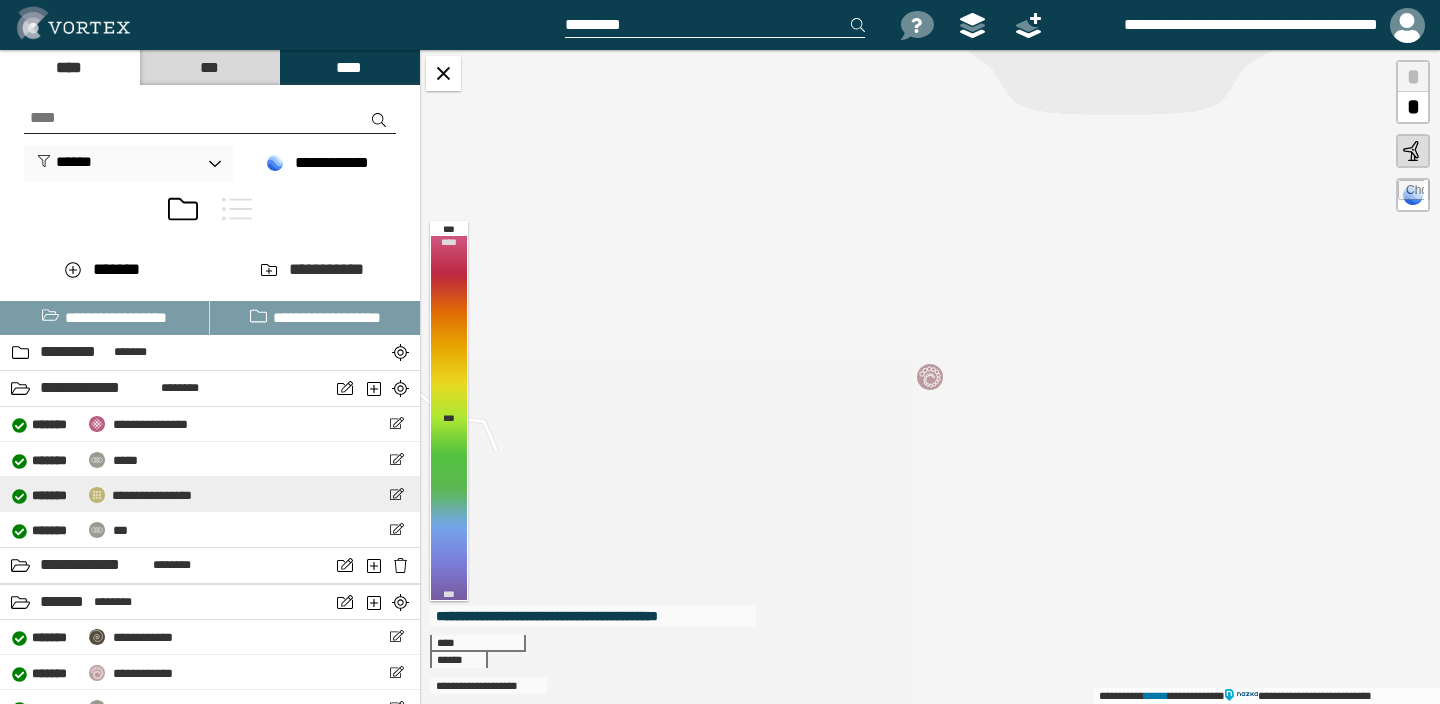 click on "**********" at bounding box center (152, 495) 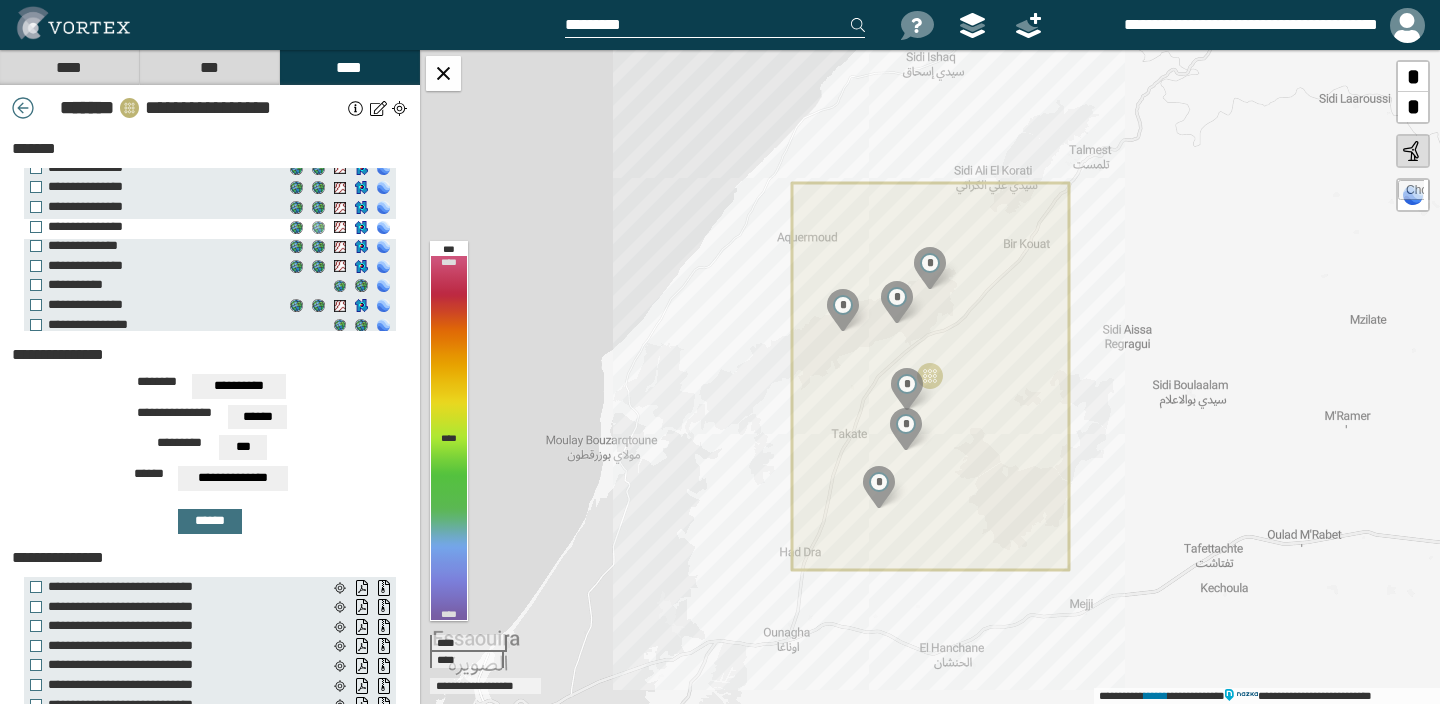 scroll, scrollTop: 39, scrollLeft: 0, axis: vertical 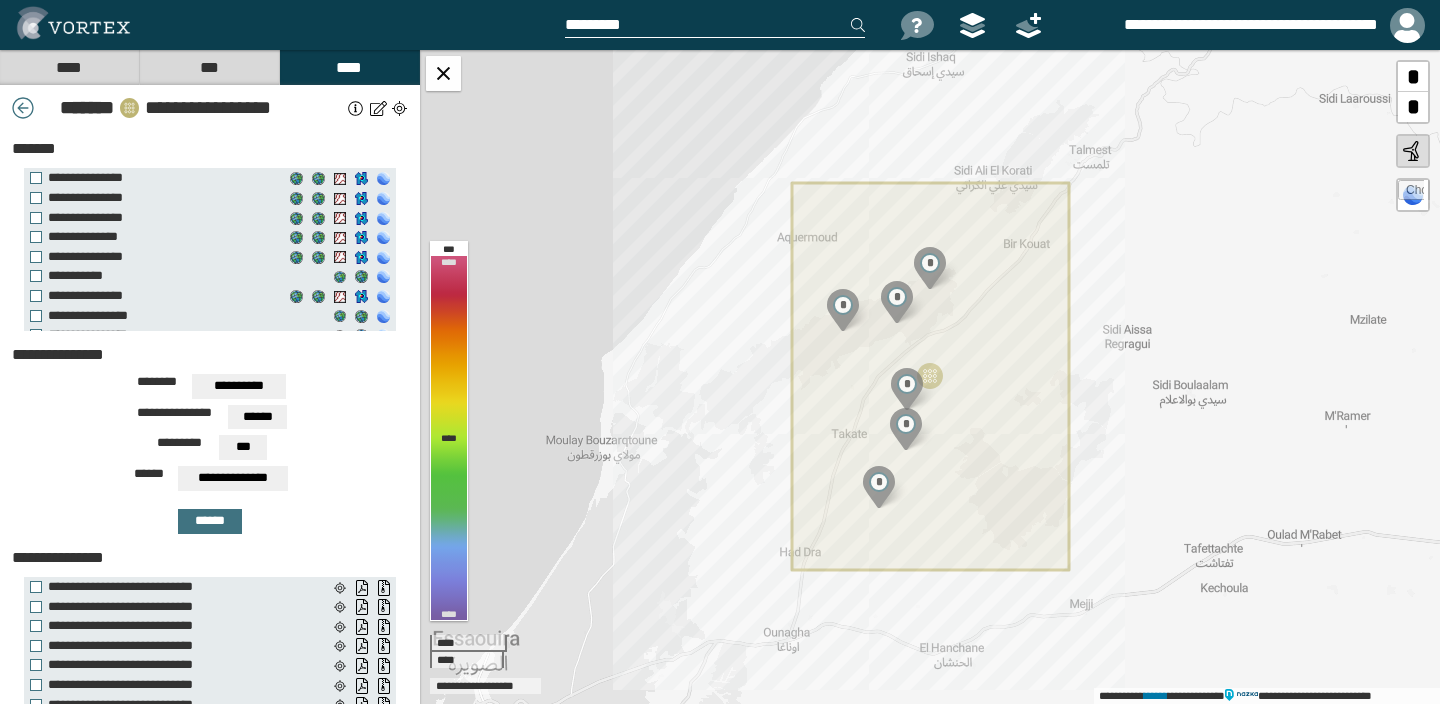 click on "**********" at bounding box center [239, 386] 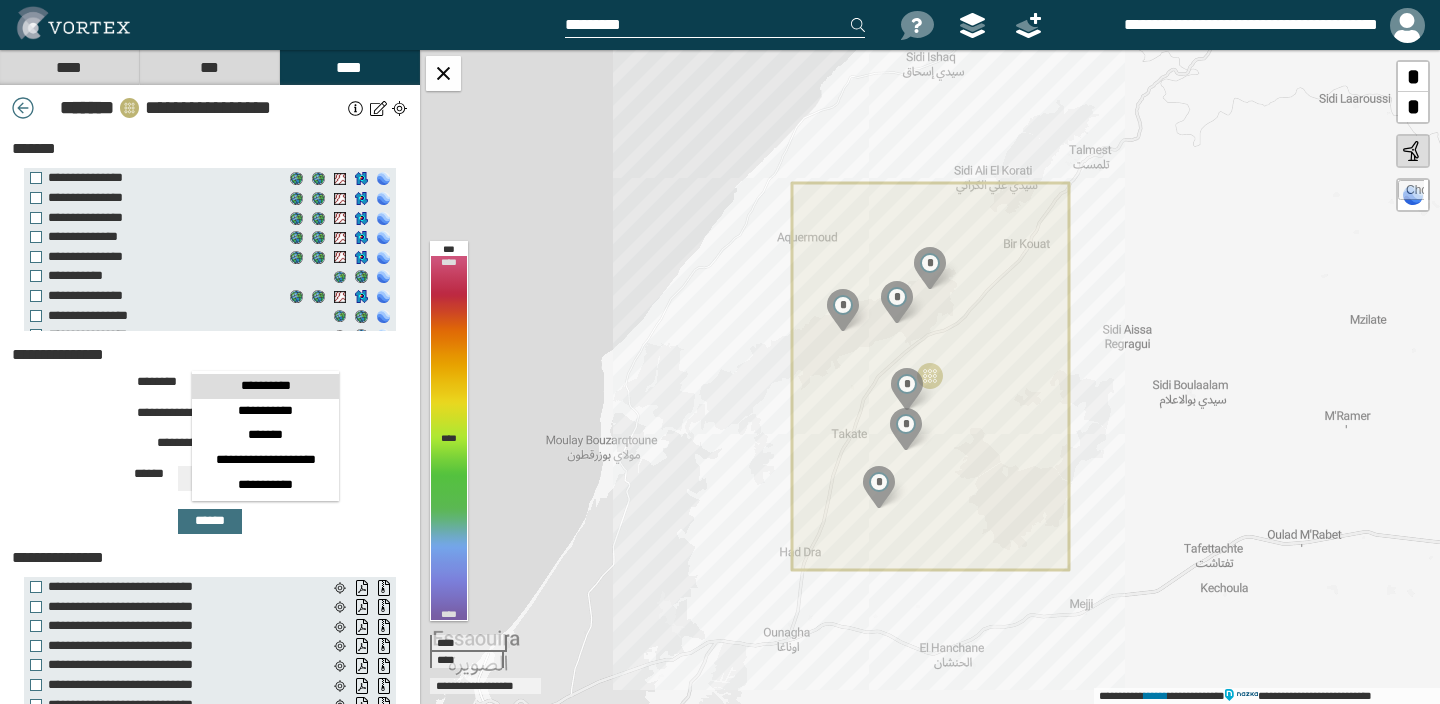 click on "**********" at bounding box center [210, 355] 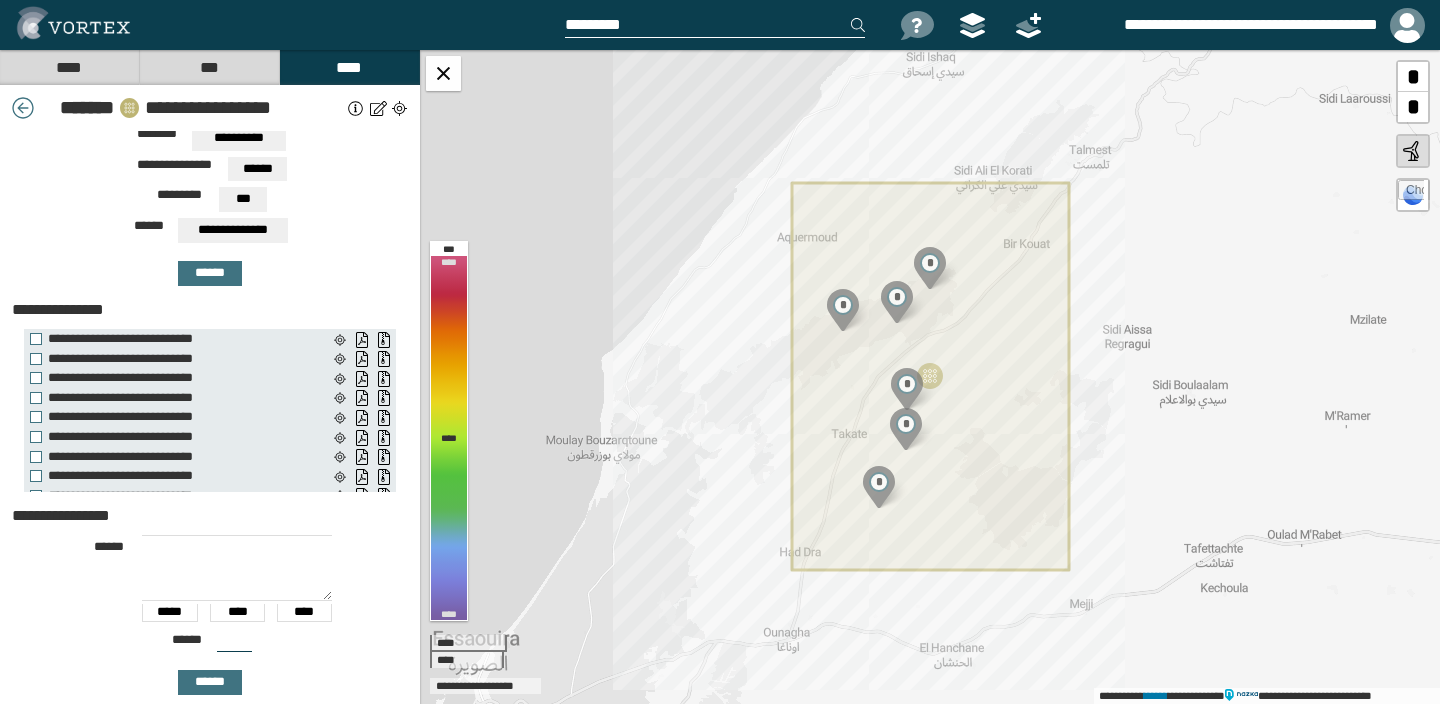 scroll, scrollTop: 0, scrollLeft: 0, axis: both 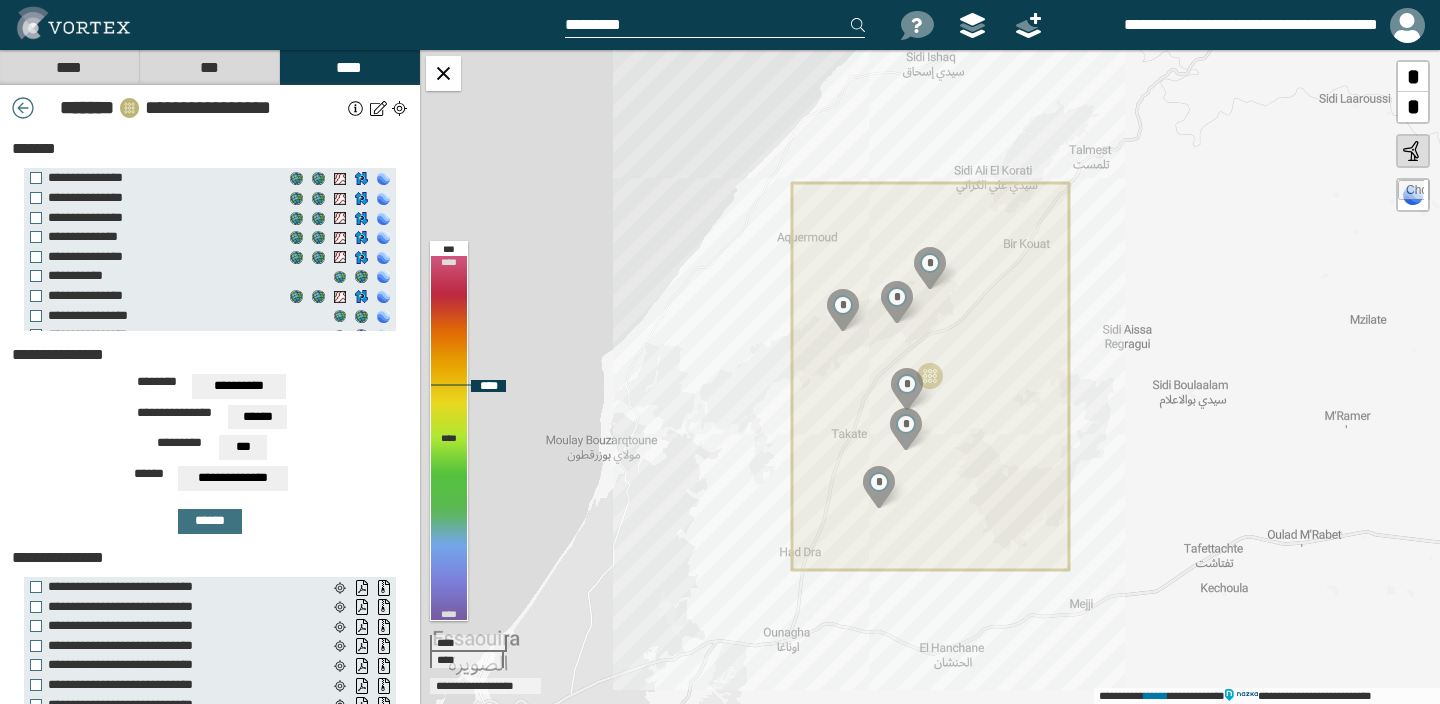 click 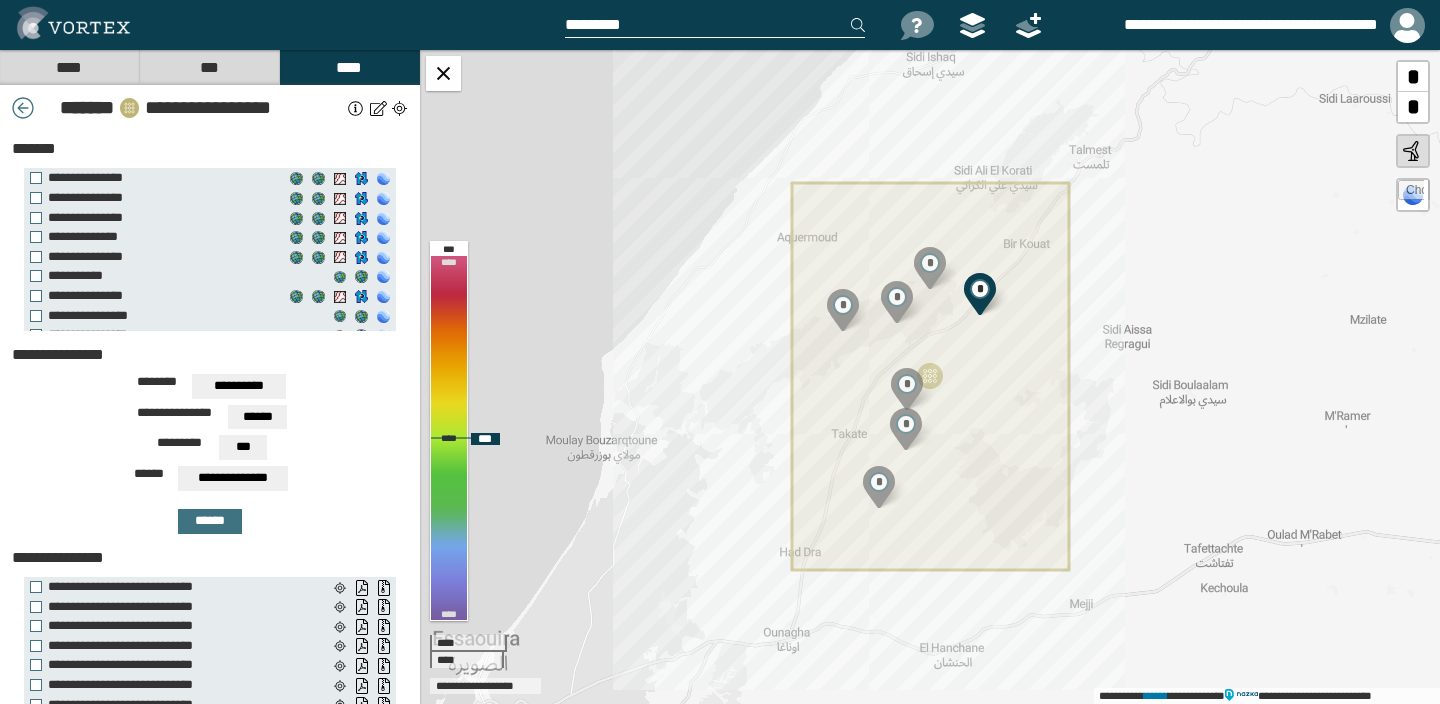 click 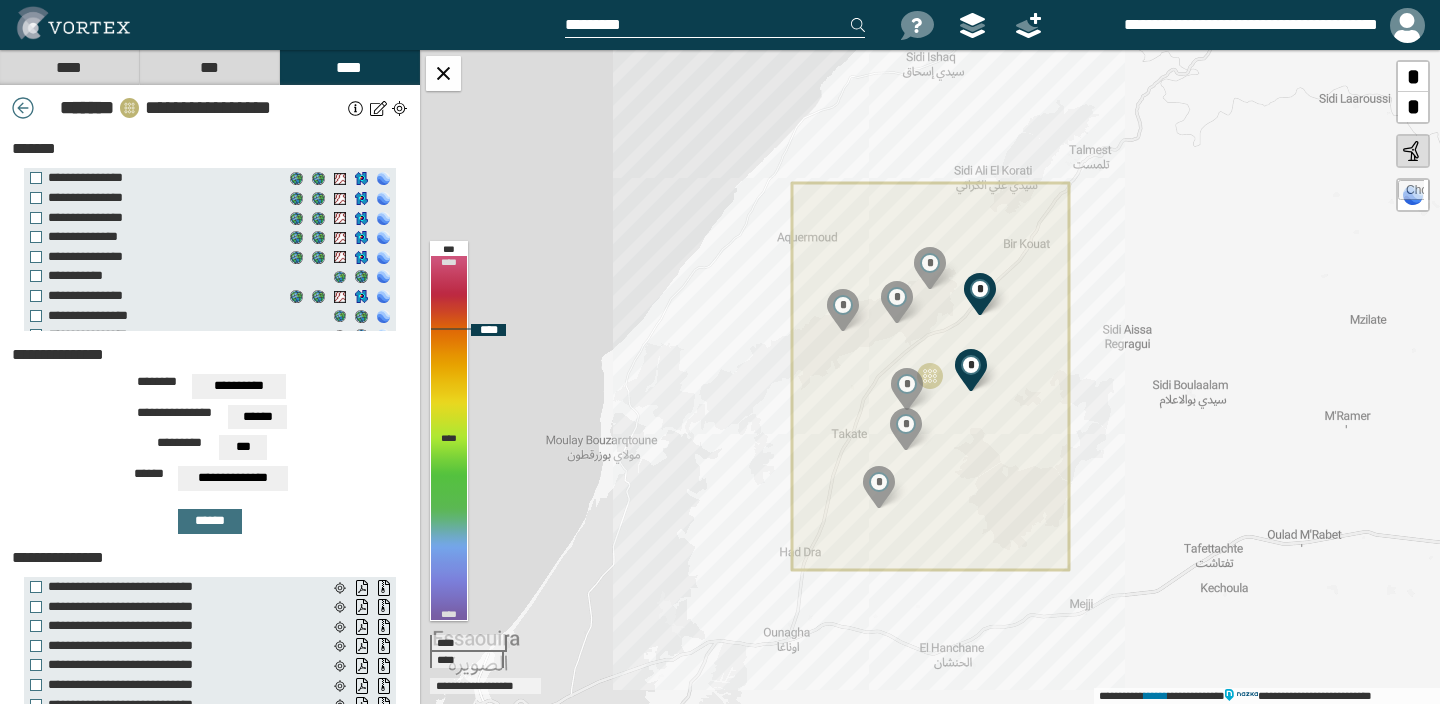 click 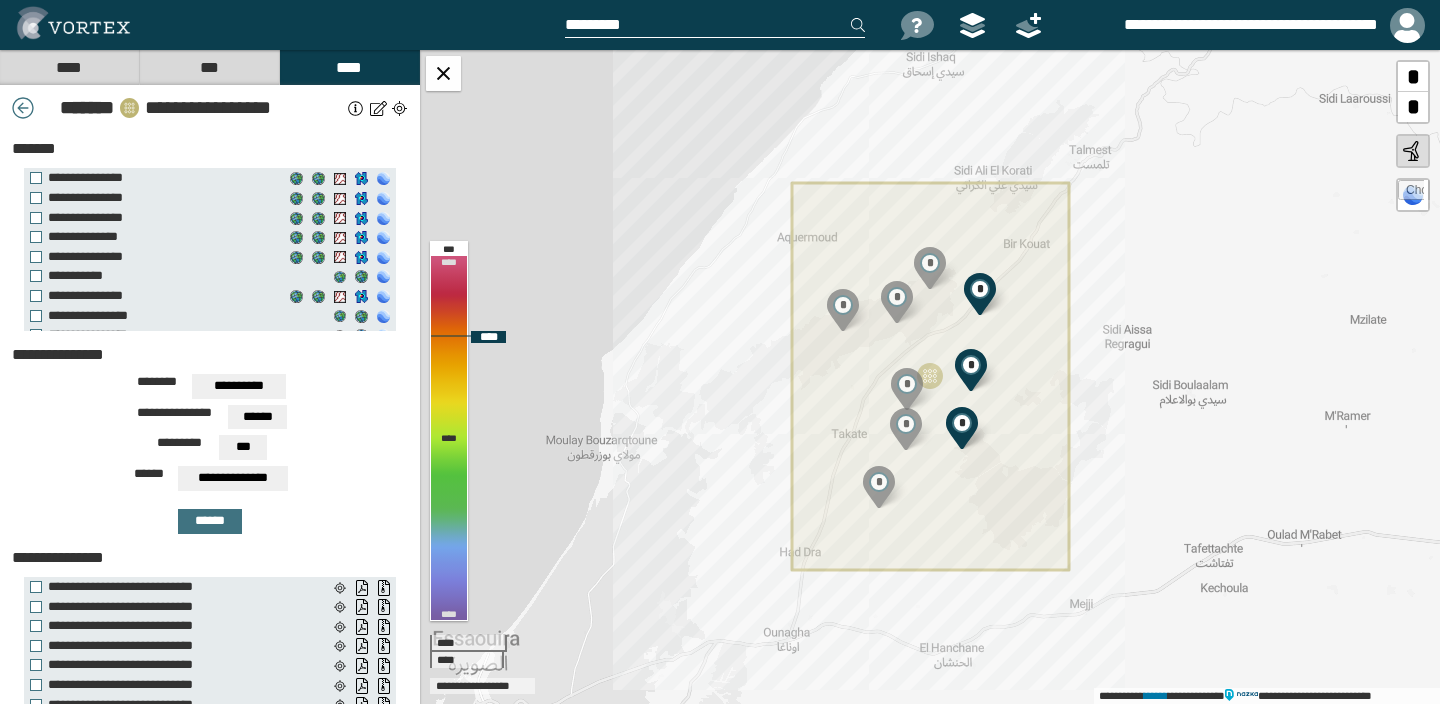 click 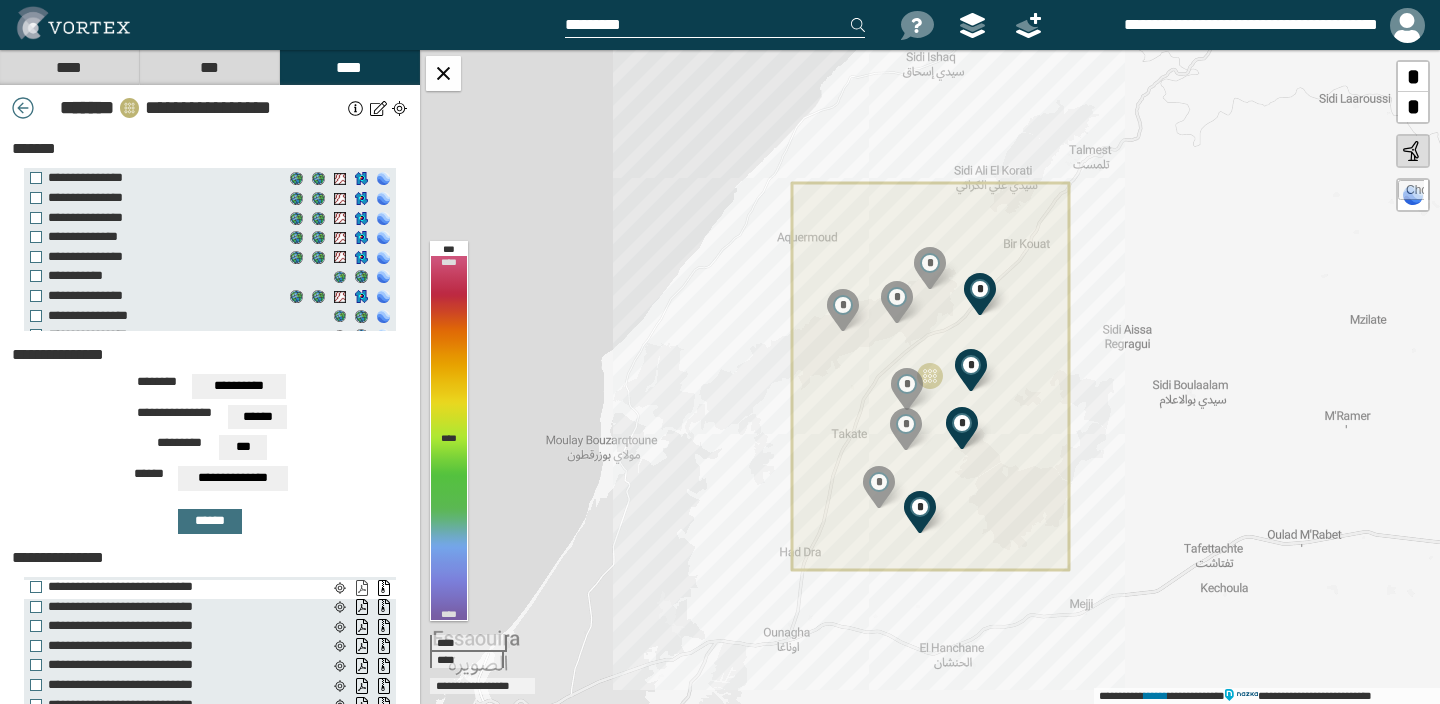 click on "**********" at bounding box center [361, 588] 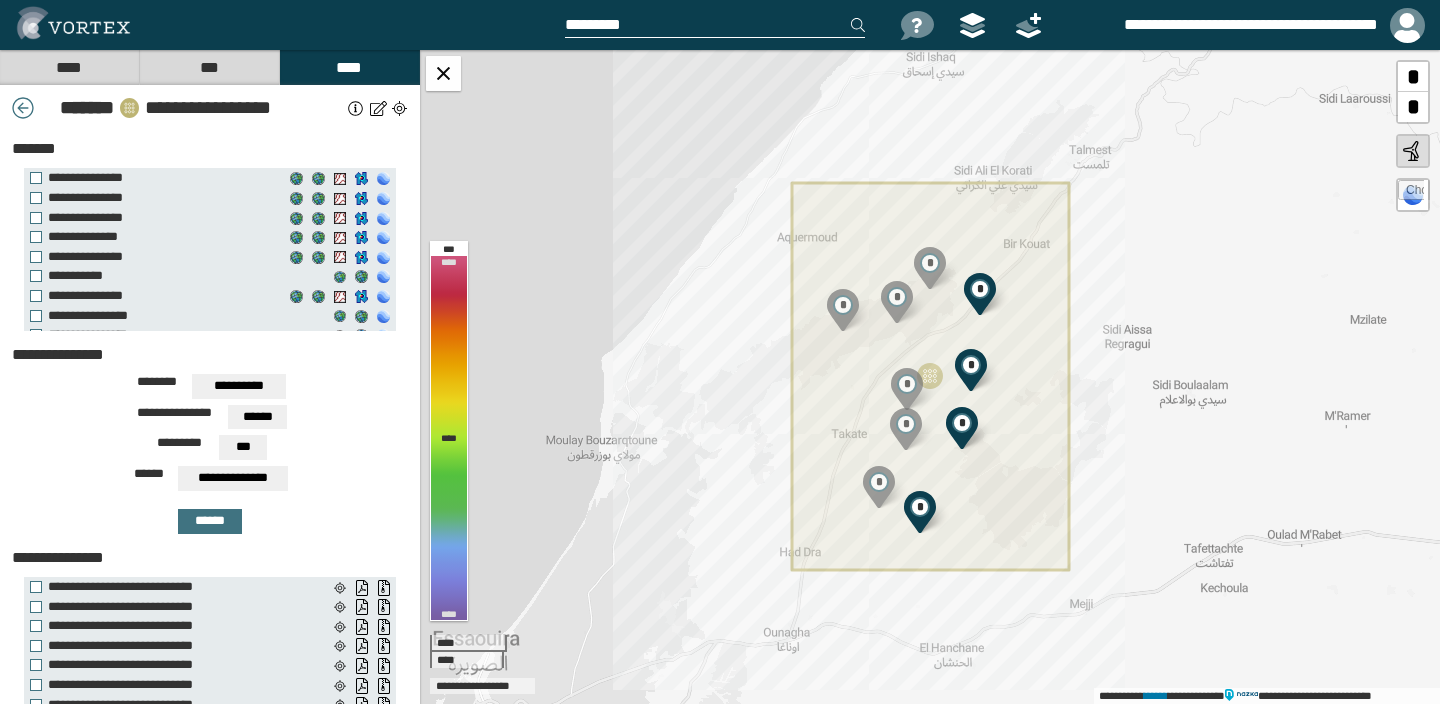 click on "***" at bounding box center (209, 67) 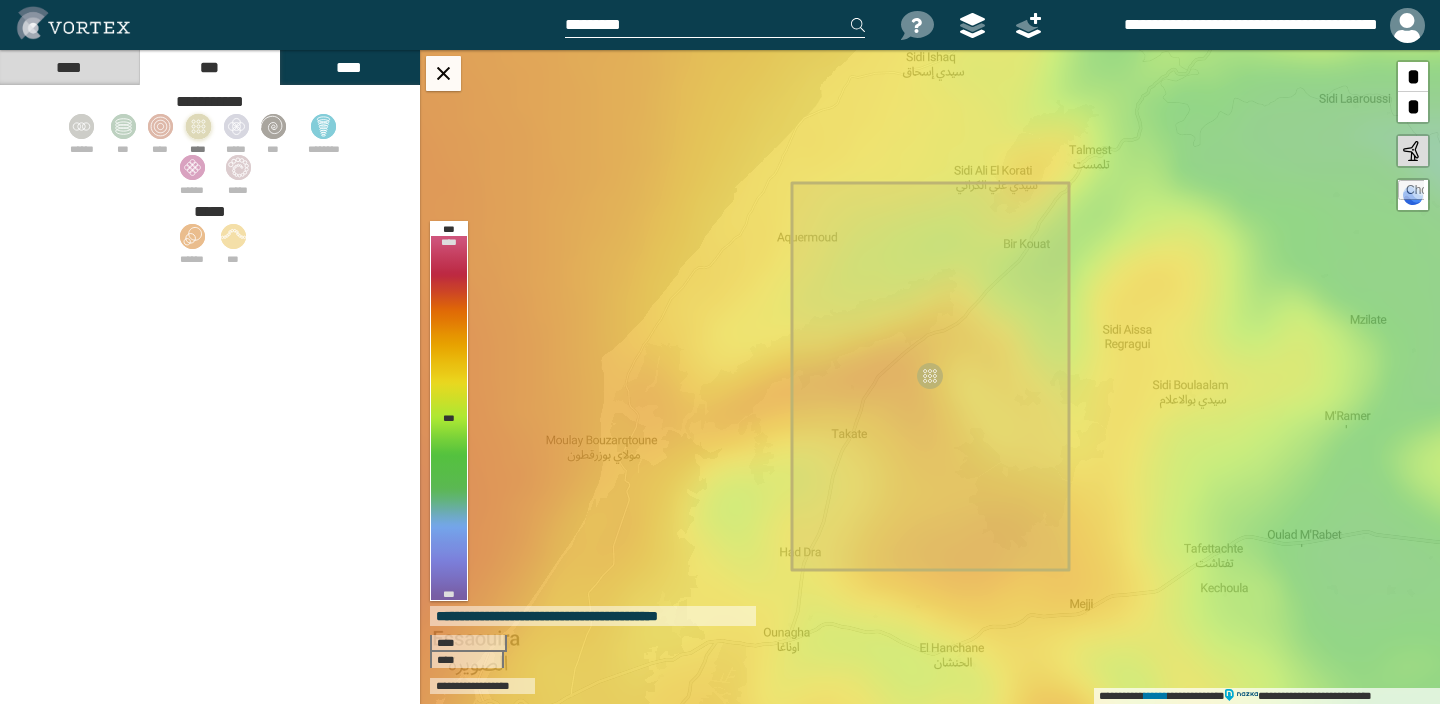 click 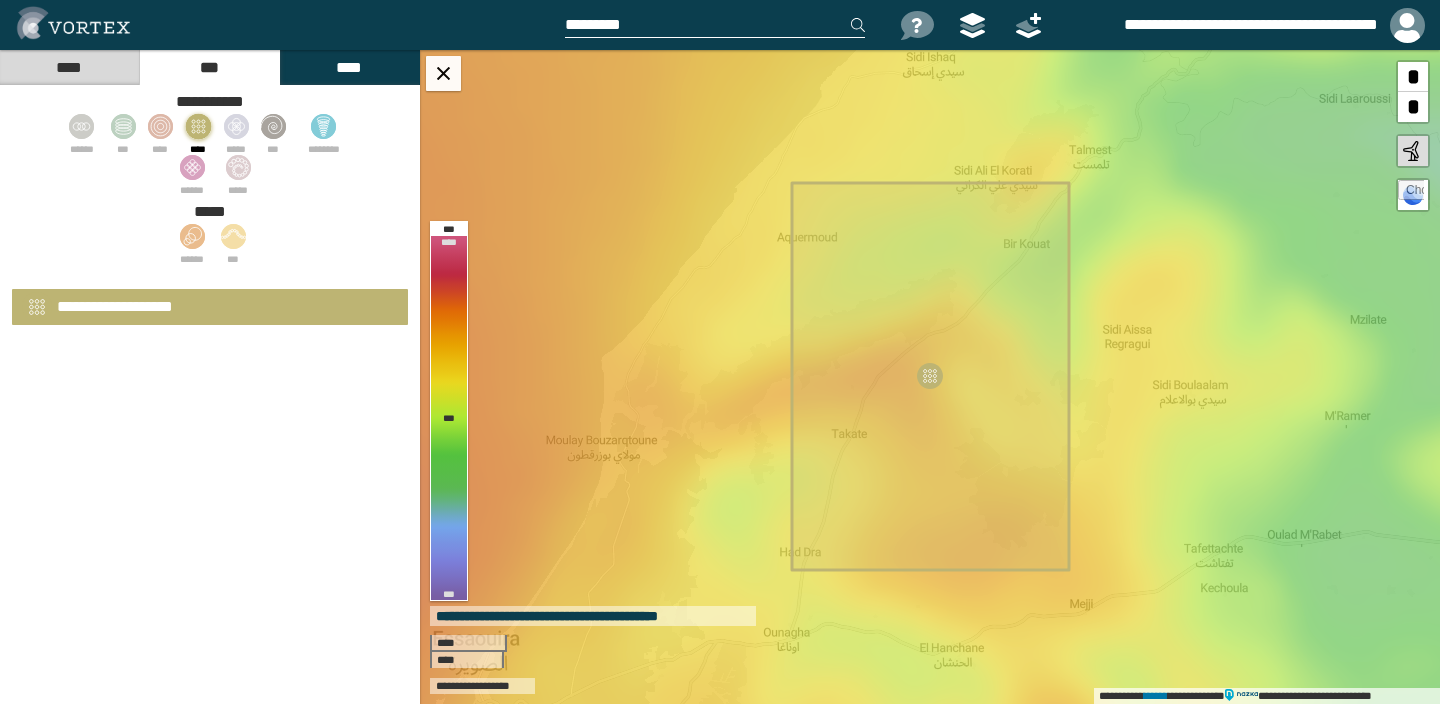 select on "*" 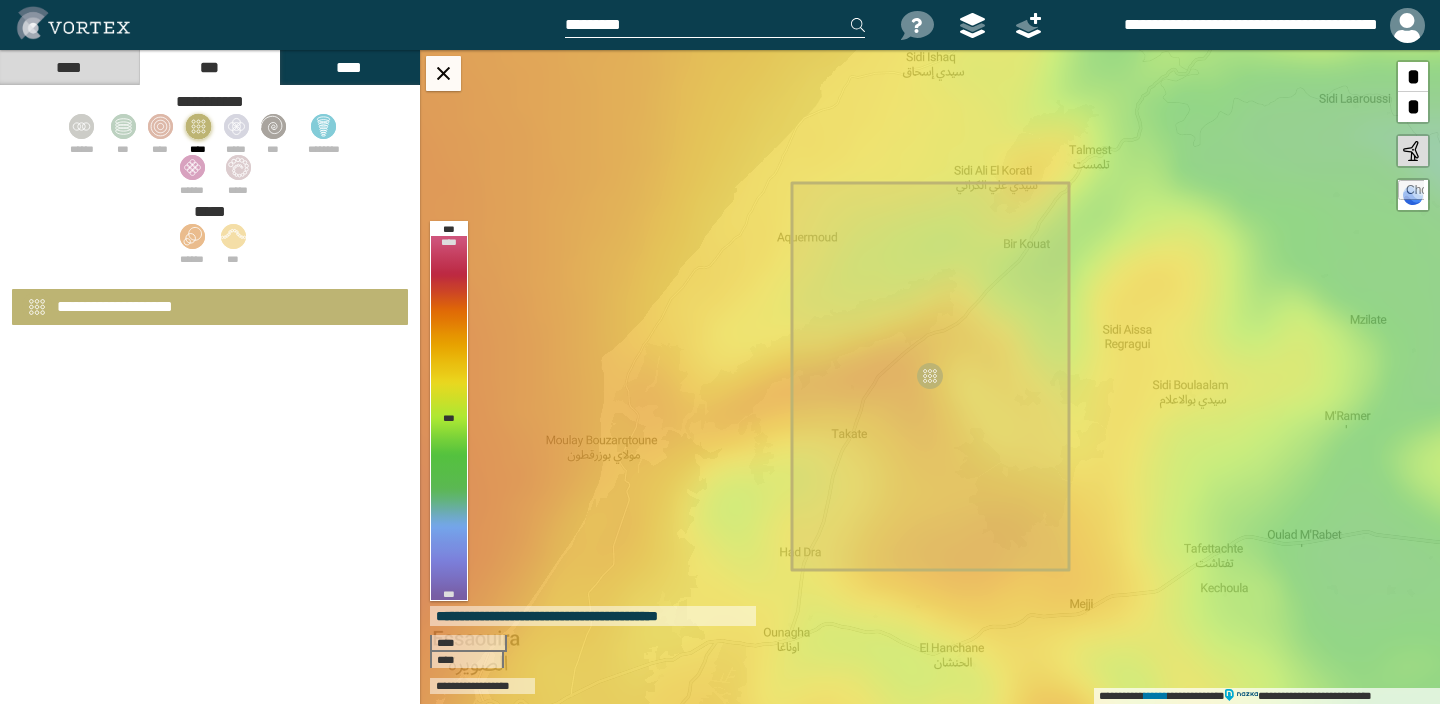 select on "**" 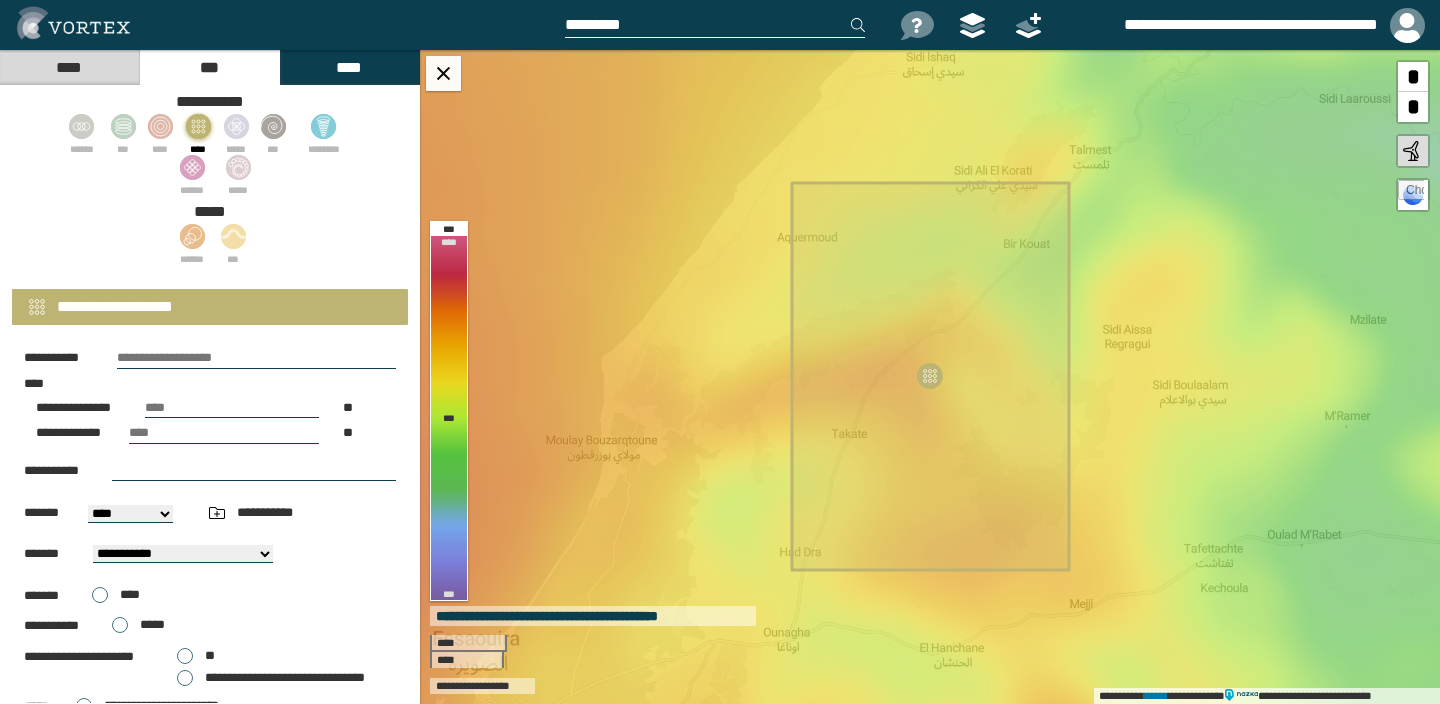 scroll, scrollTop: 125, scrollLeft: 0, axis: vertical 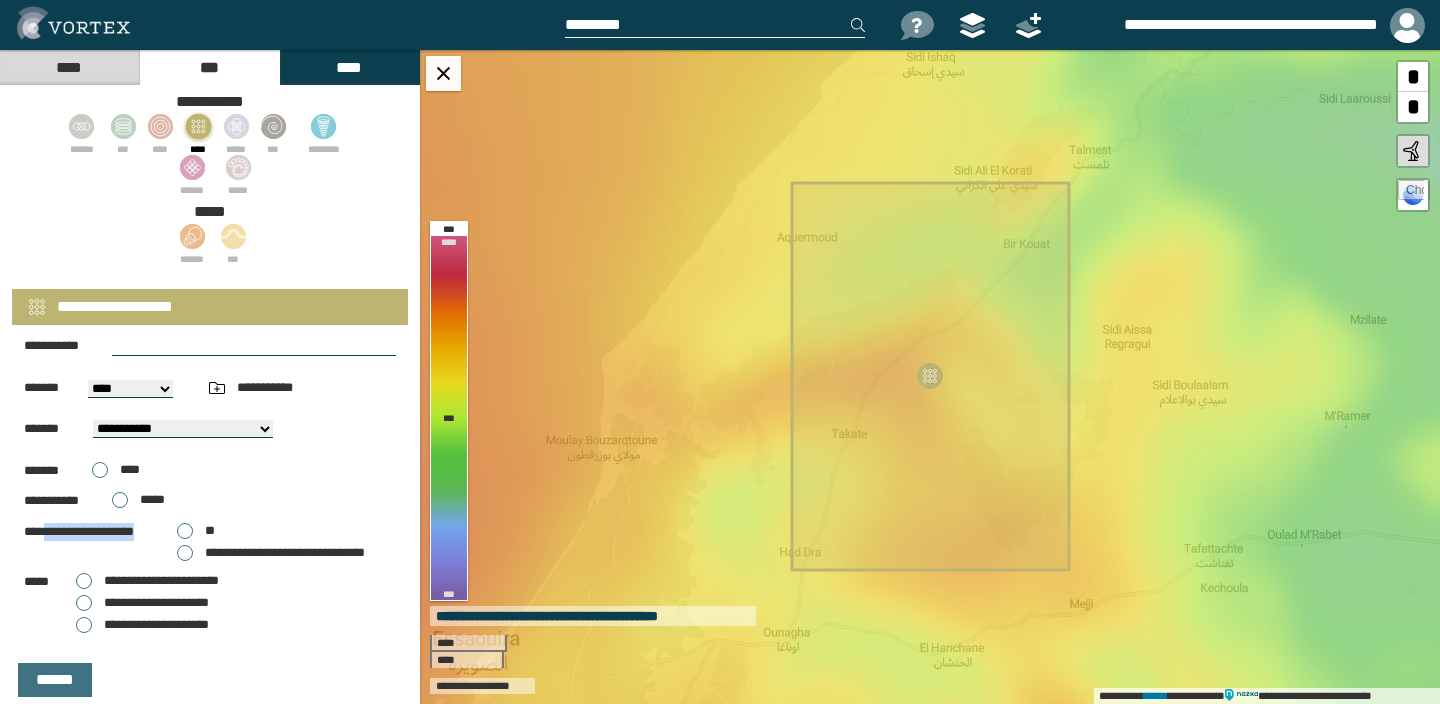 drag, startPoint x: 55, startPoint y: 526, endPoint x: 148, endPoint y: 529, distance: 93.04838 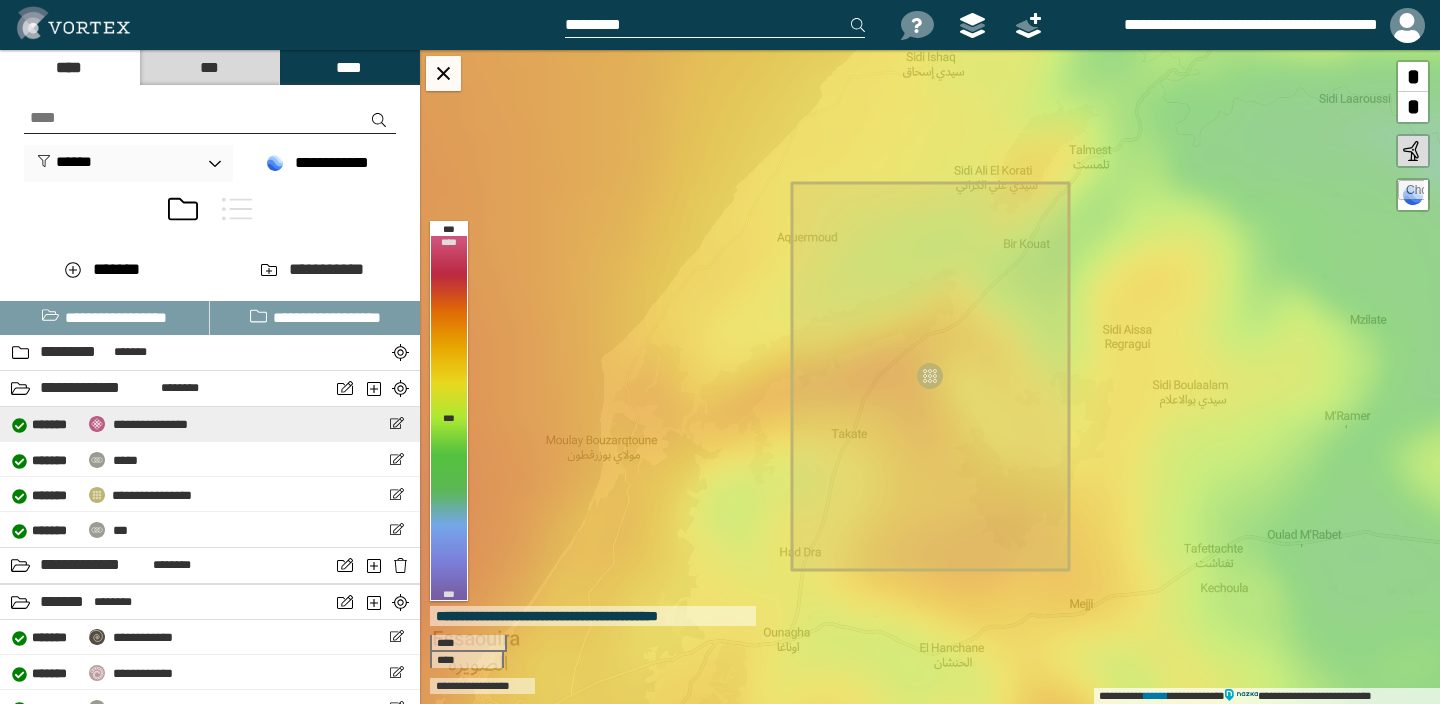 click on "**********" at bounding box center [150, 424] 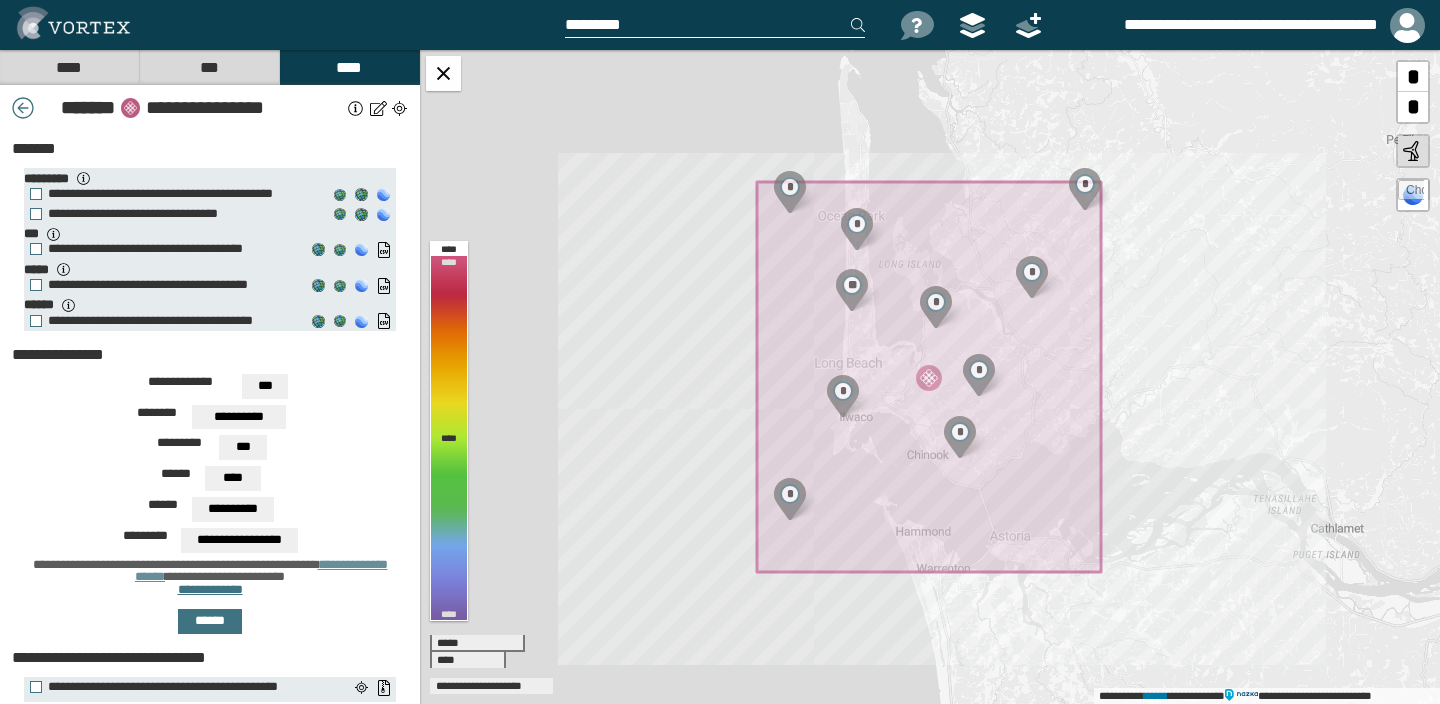 click on "**********" at bounding box center [243, 108] 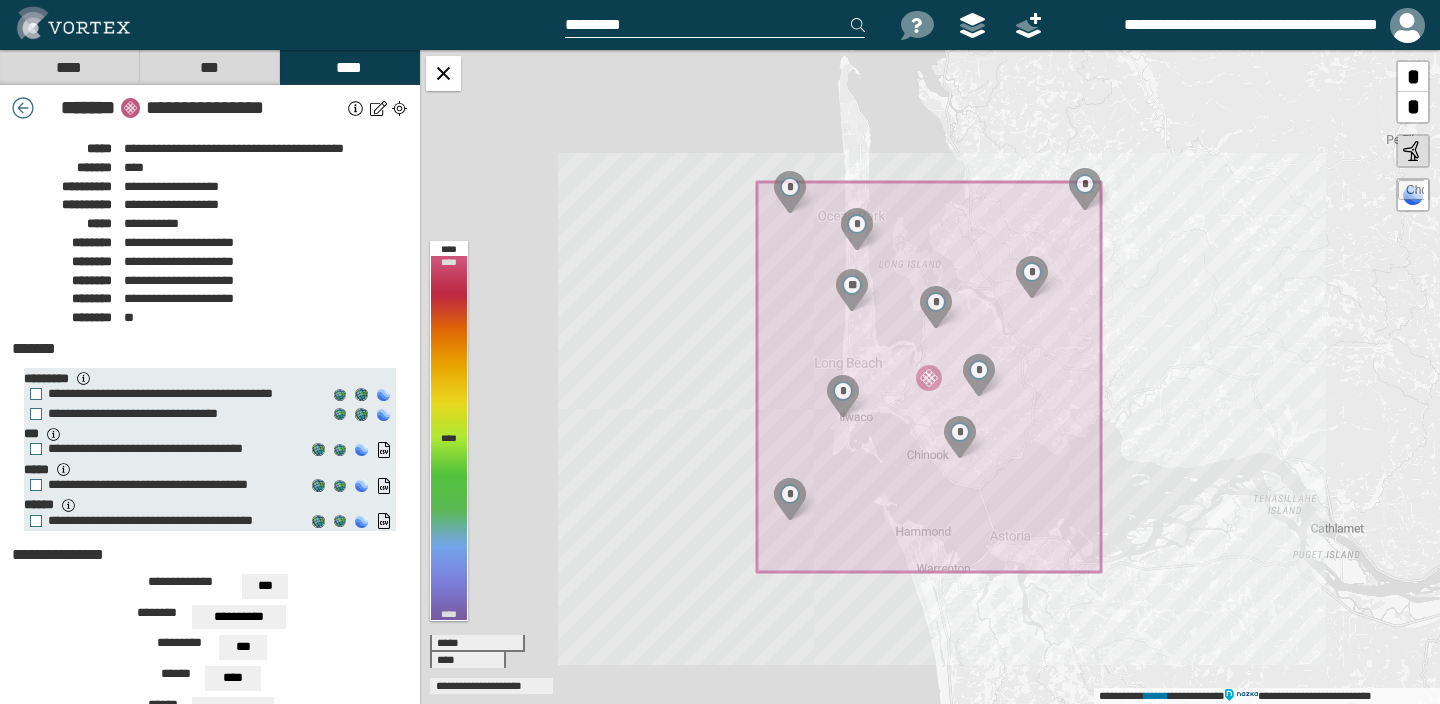 click on "**********" at bounding box center (243, 108) 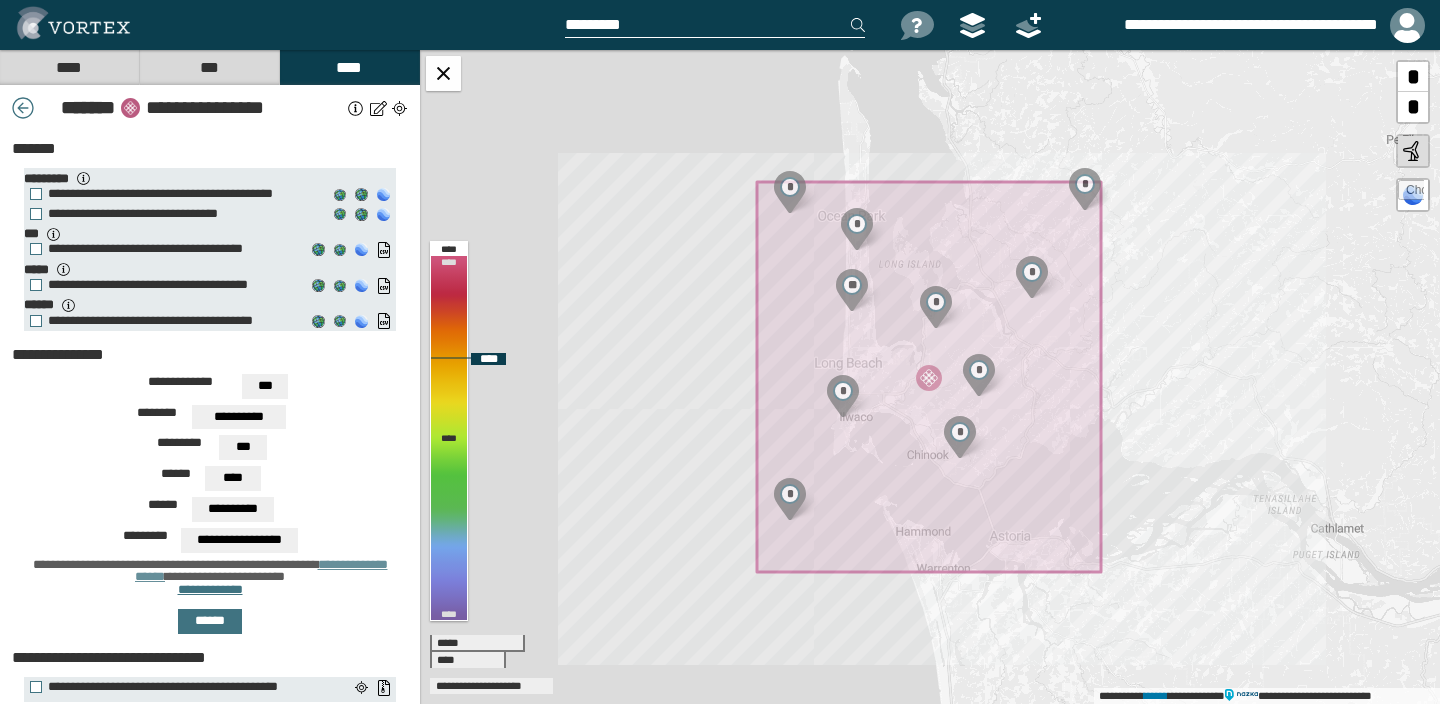 click 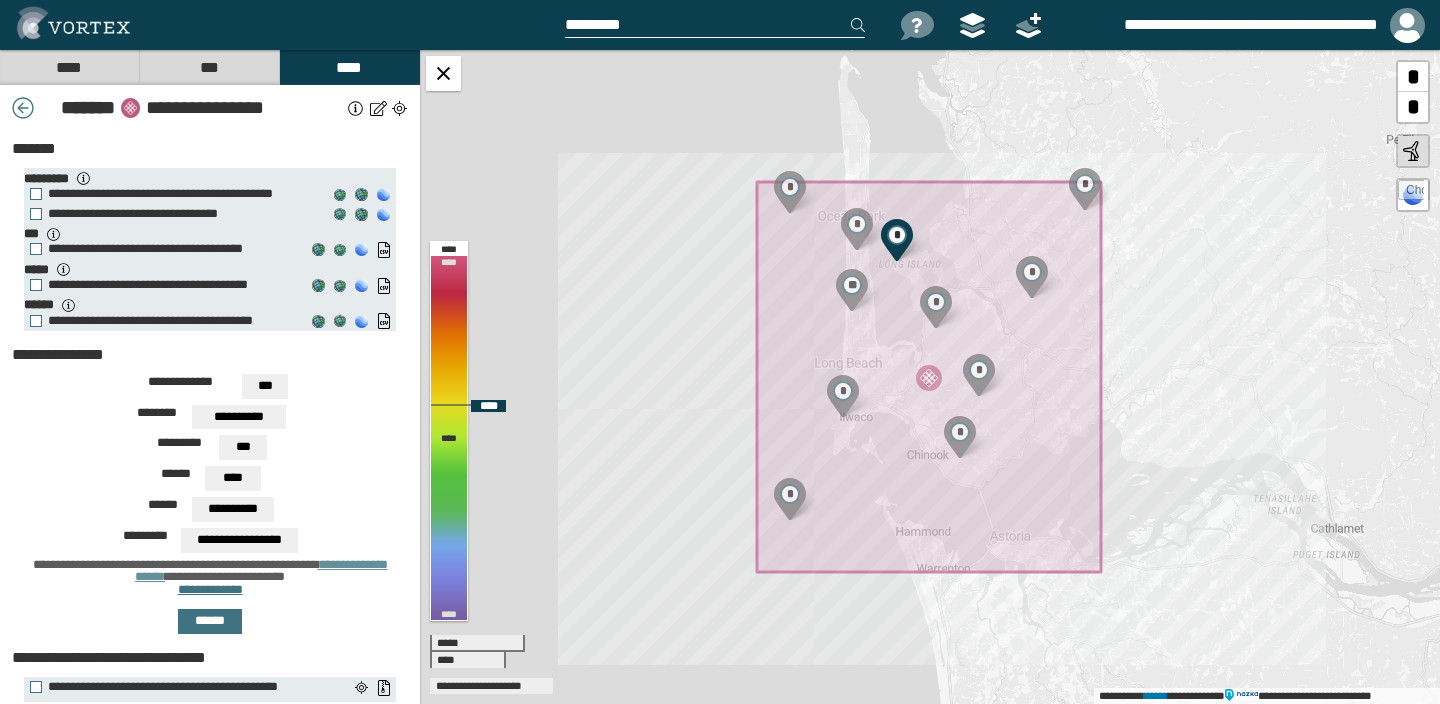 click 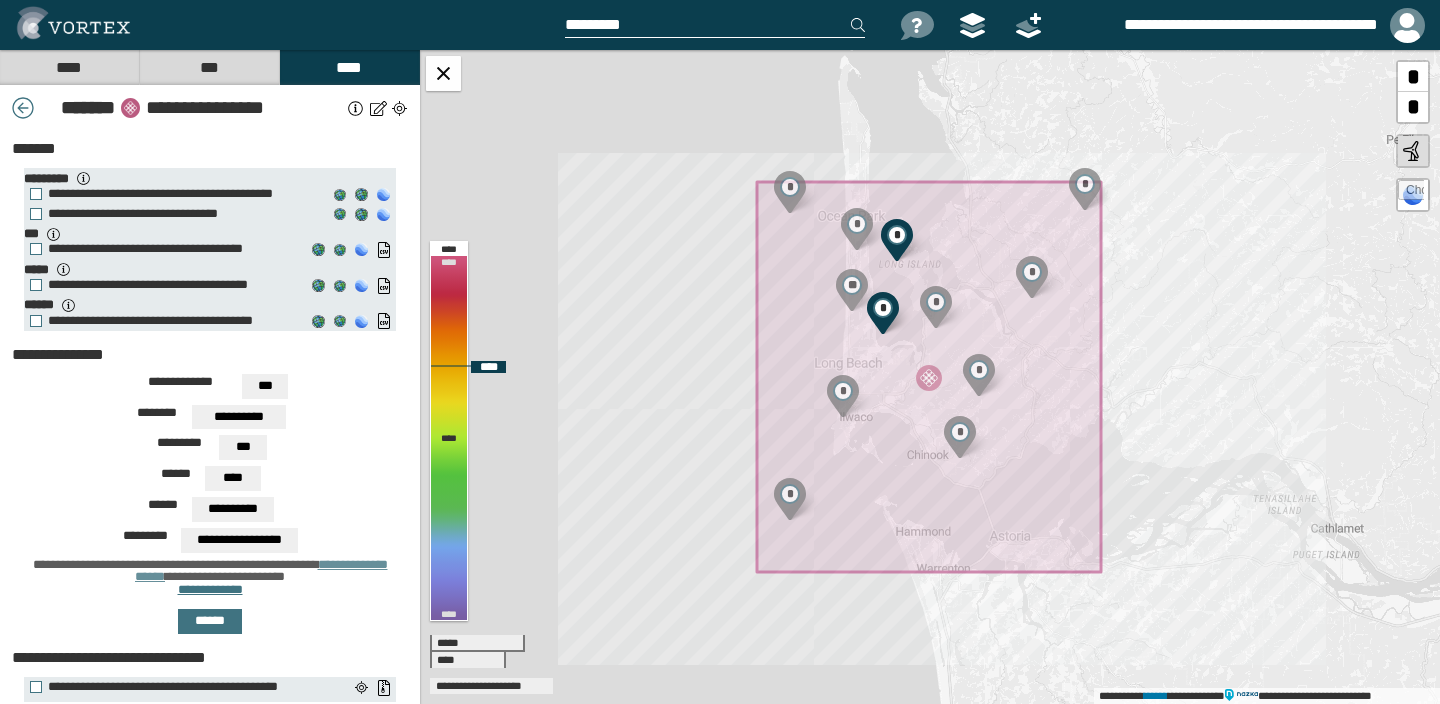 click 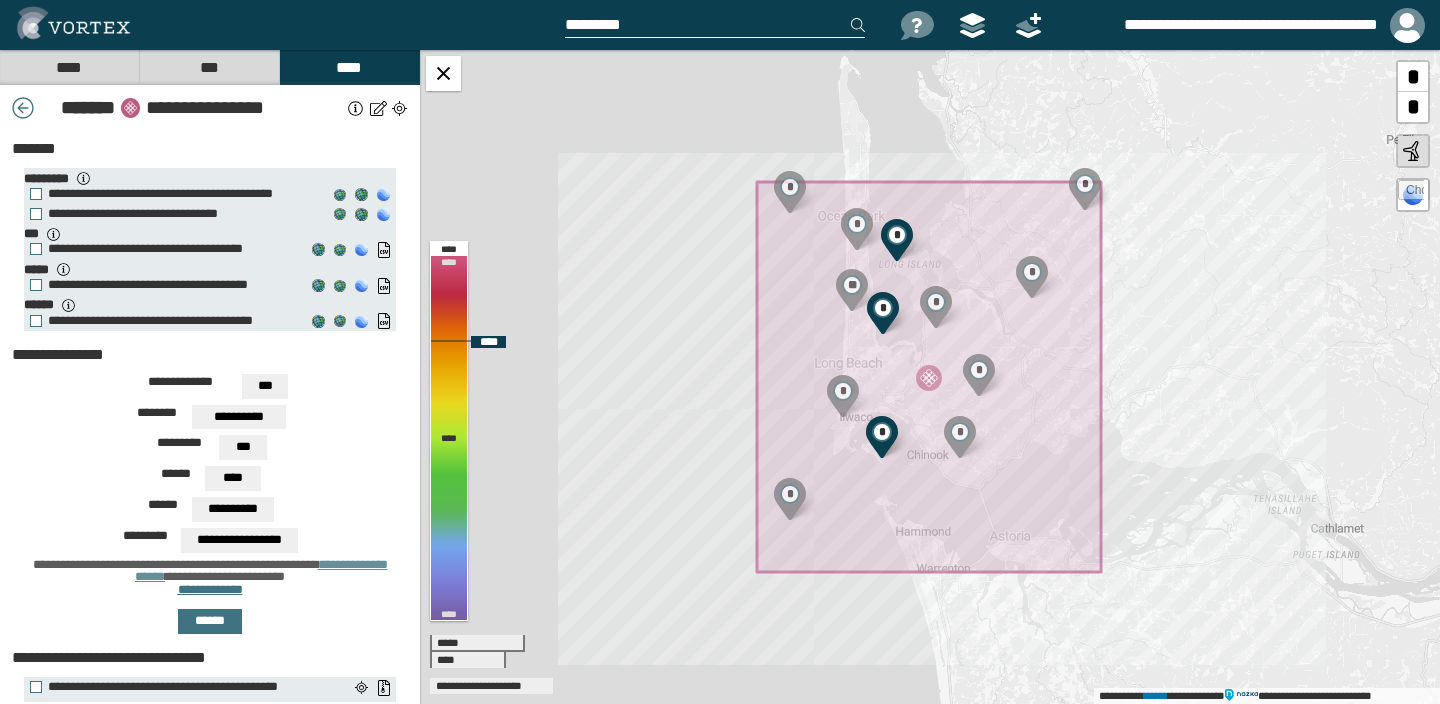 click 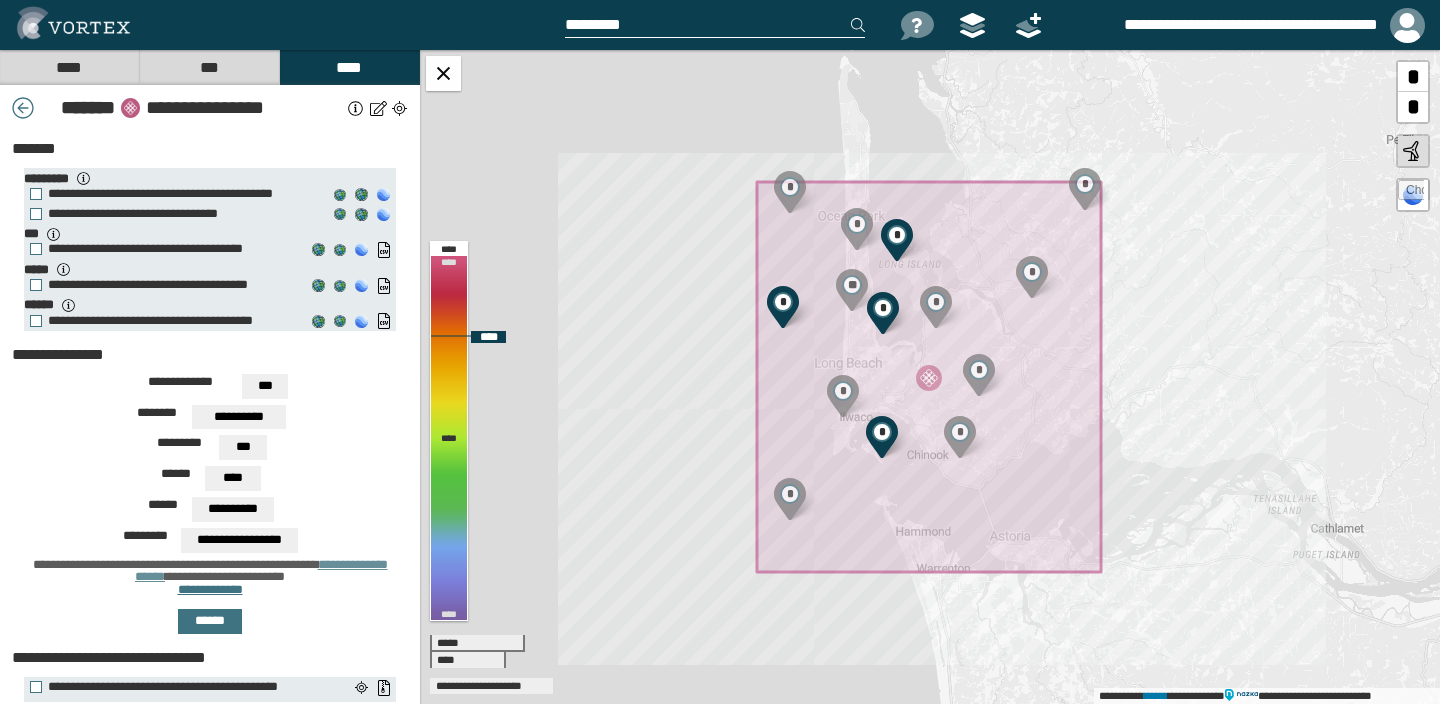 click 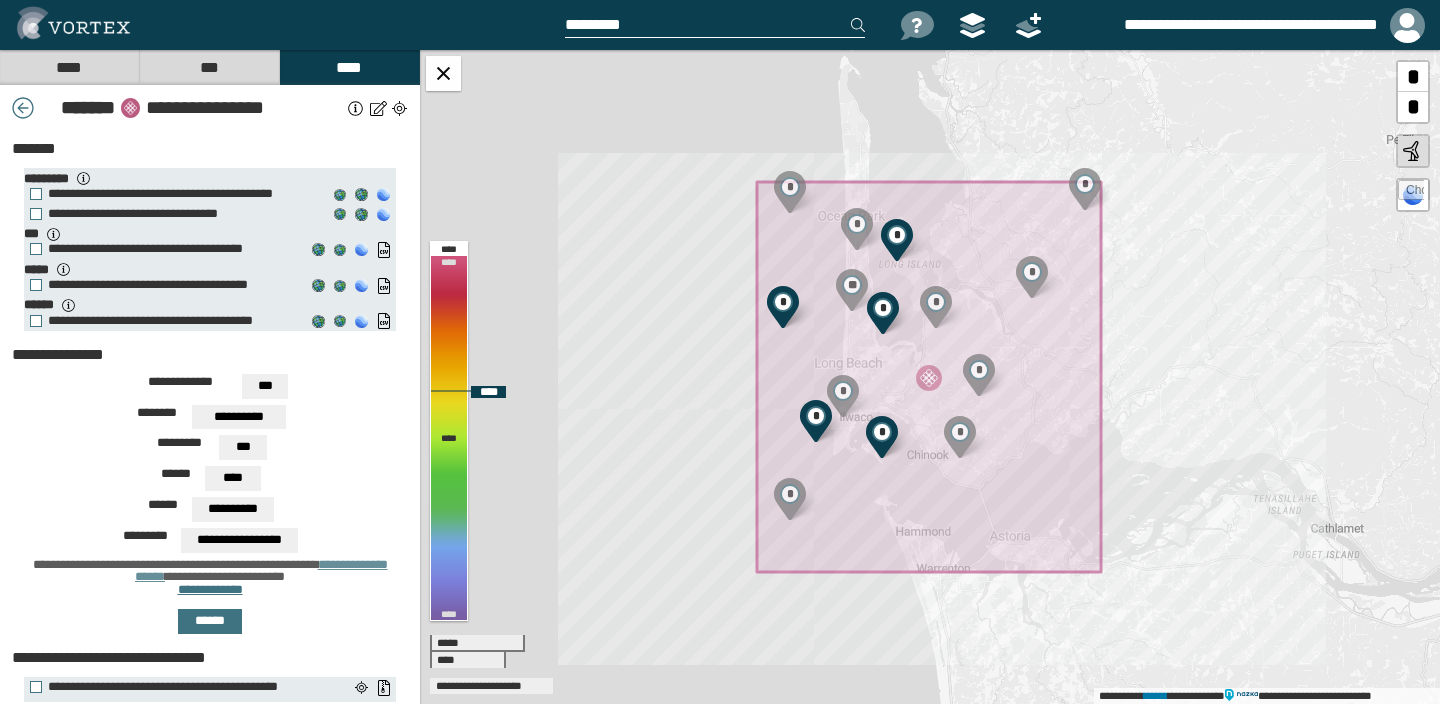 click 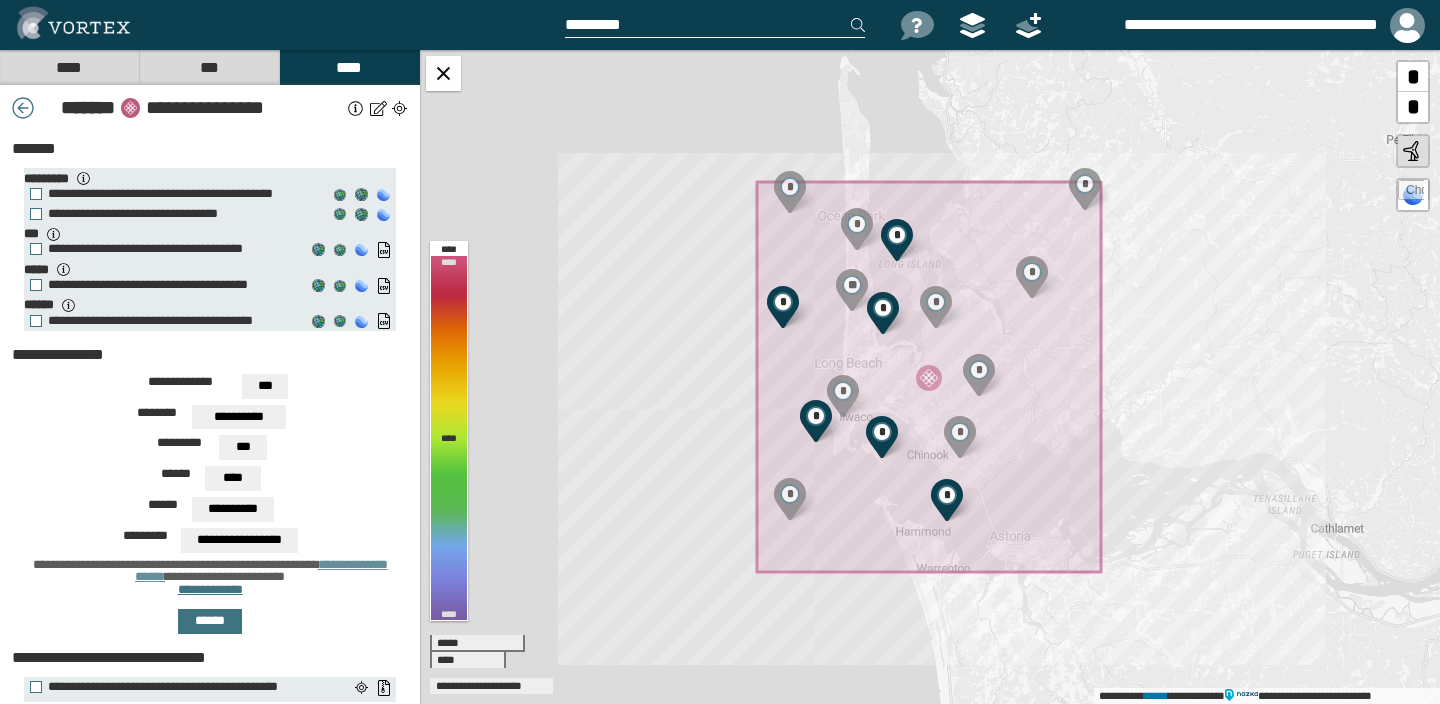 click on "***" at bounding box center (265, 386) 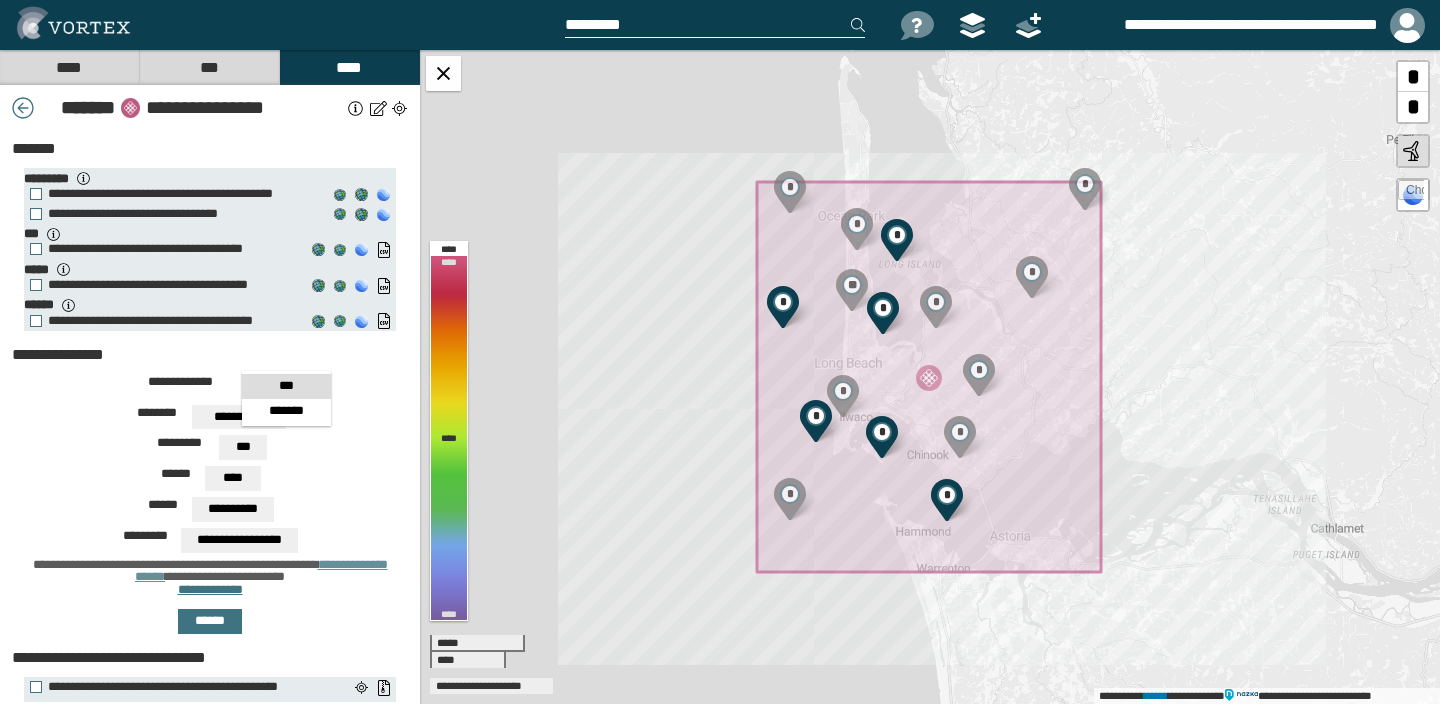 click on "****" at bounding box center [69, 67] 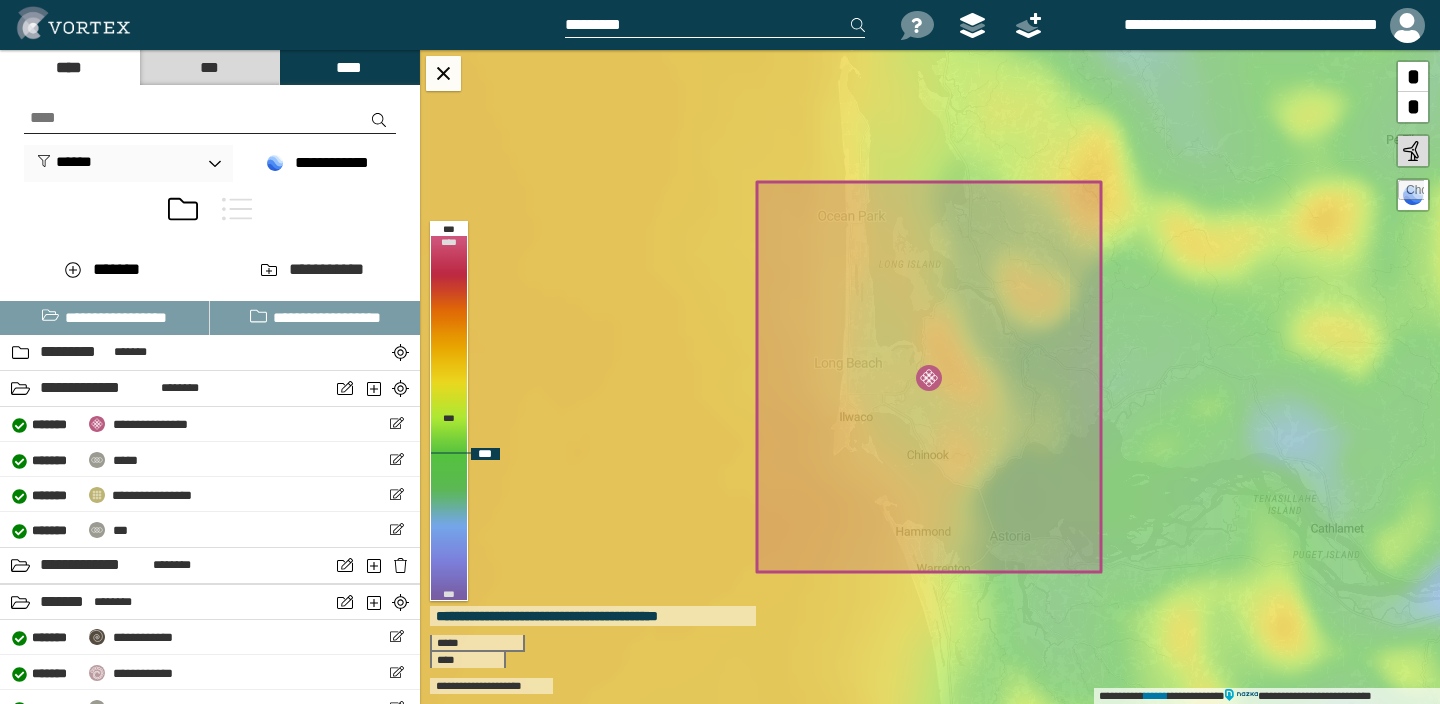 click at bounding box center (1411, 193) 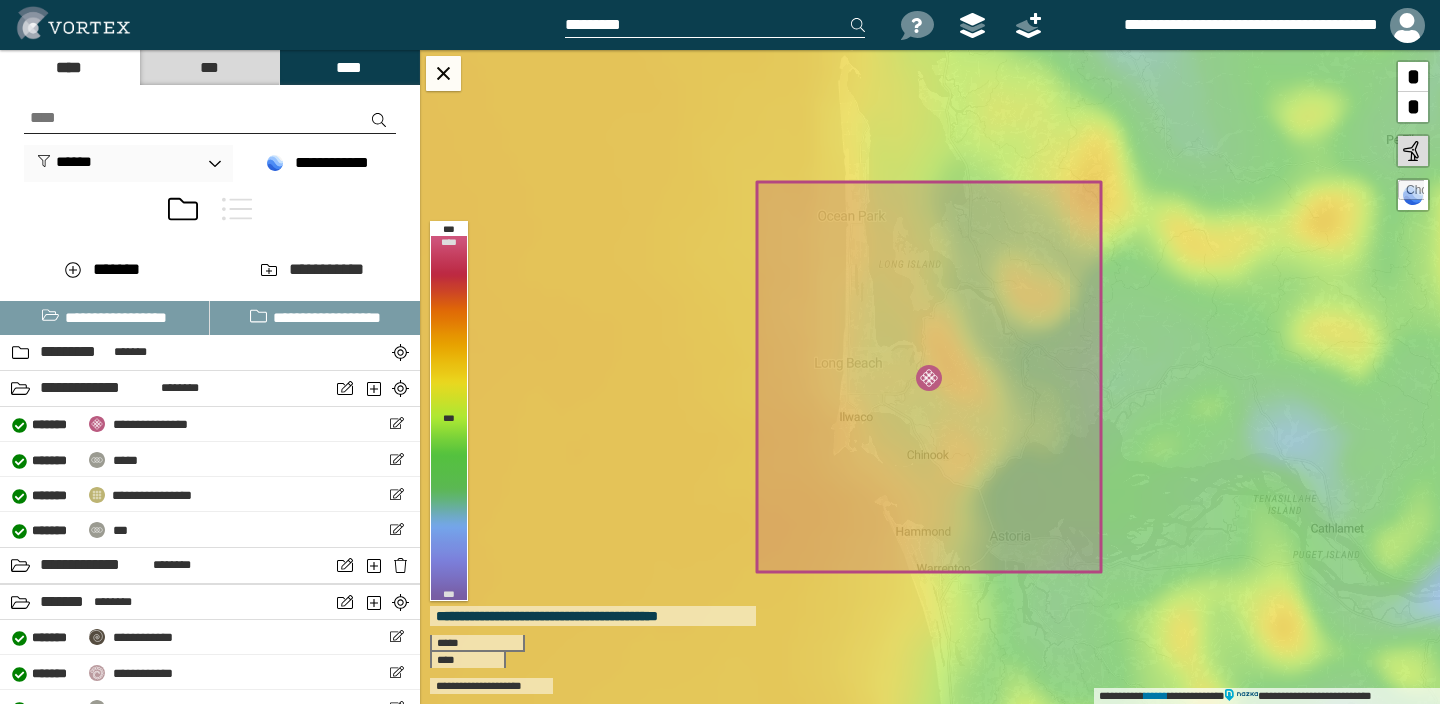 click on "***" at bounding box center [209, 67] 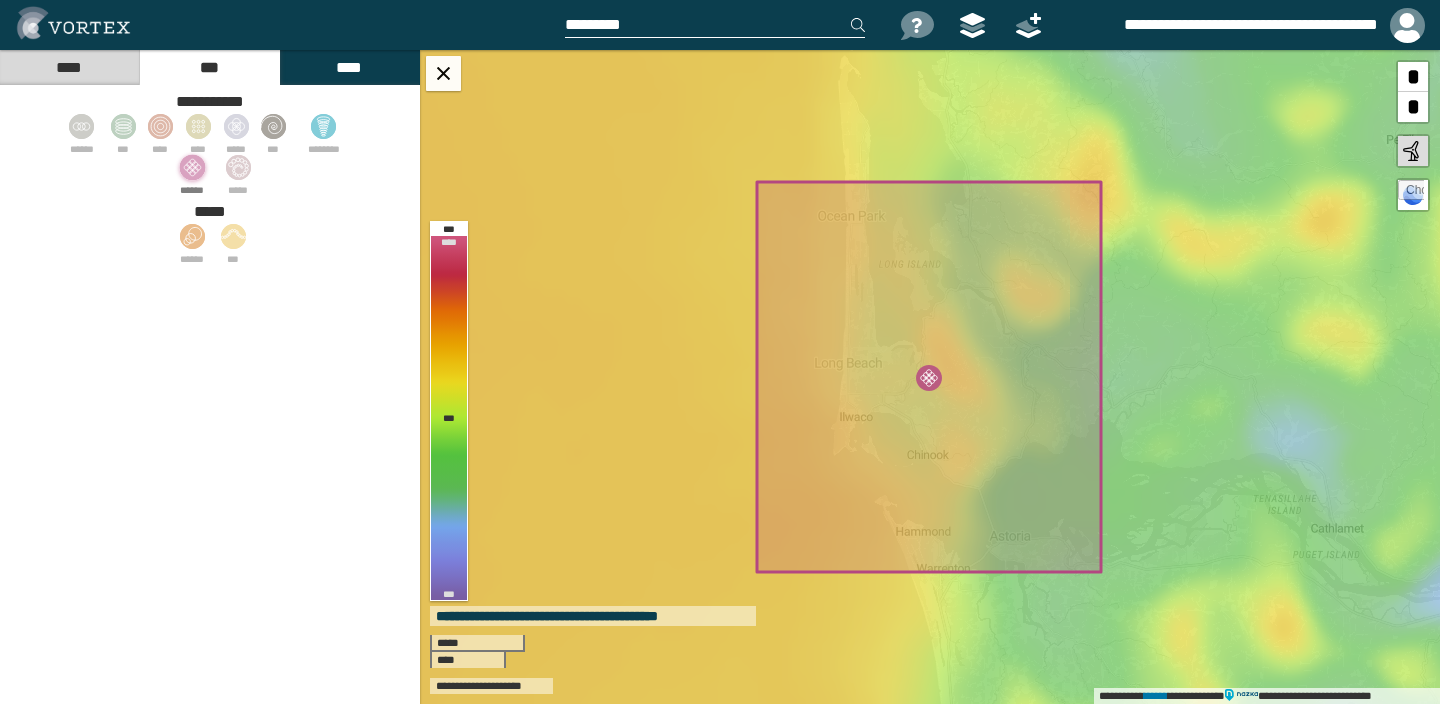 click 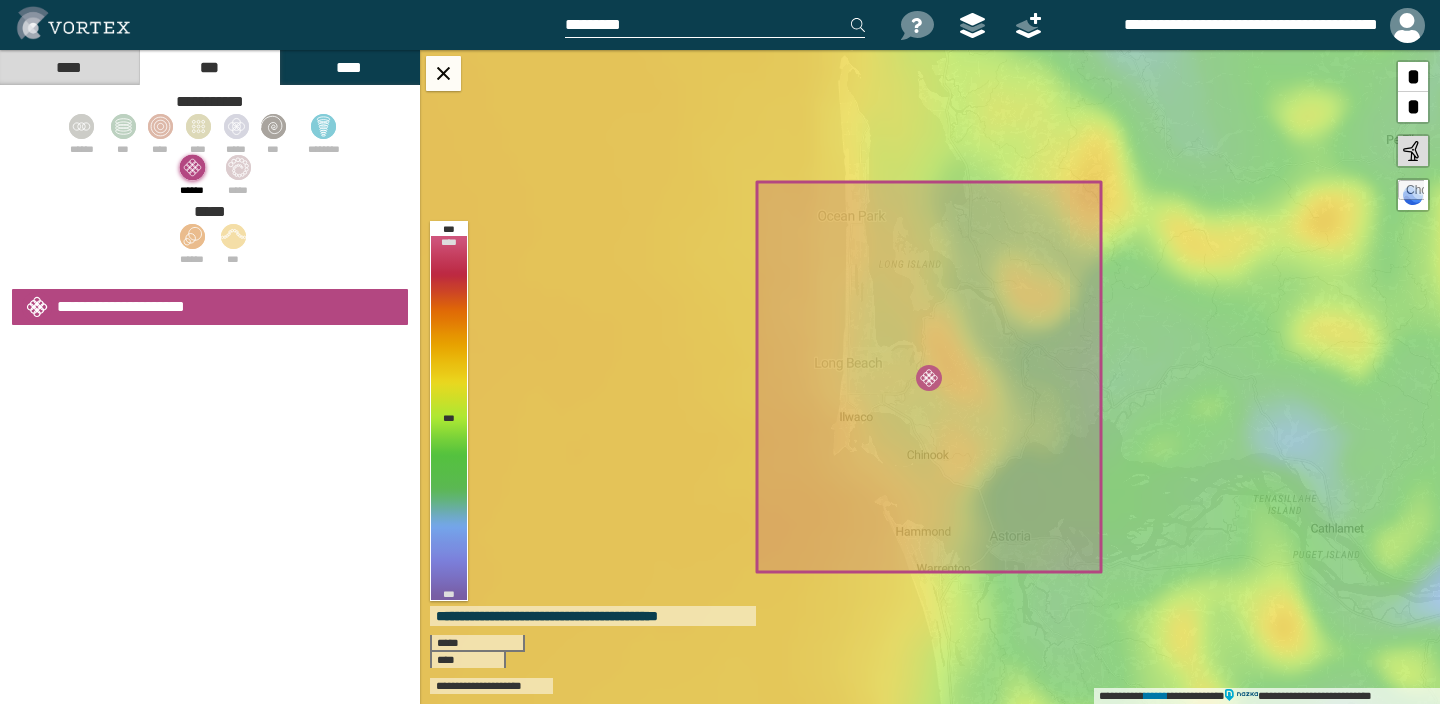 select on "*" 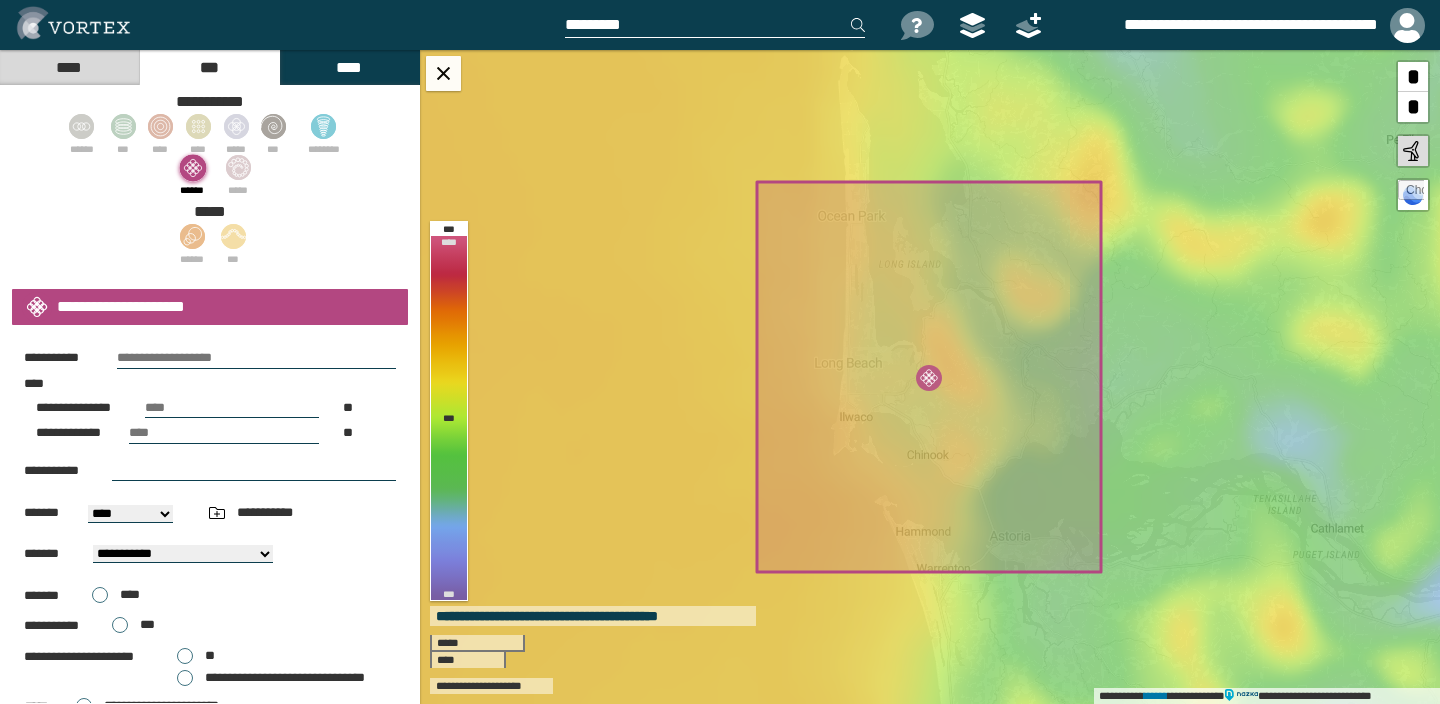 click at bounding box center [256, 358] 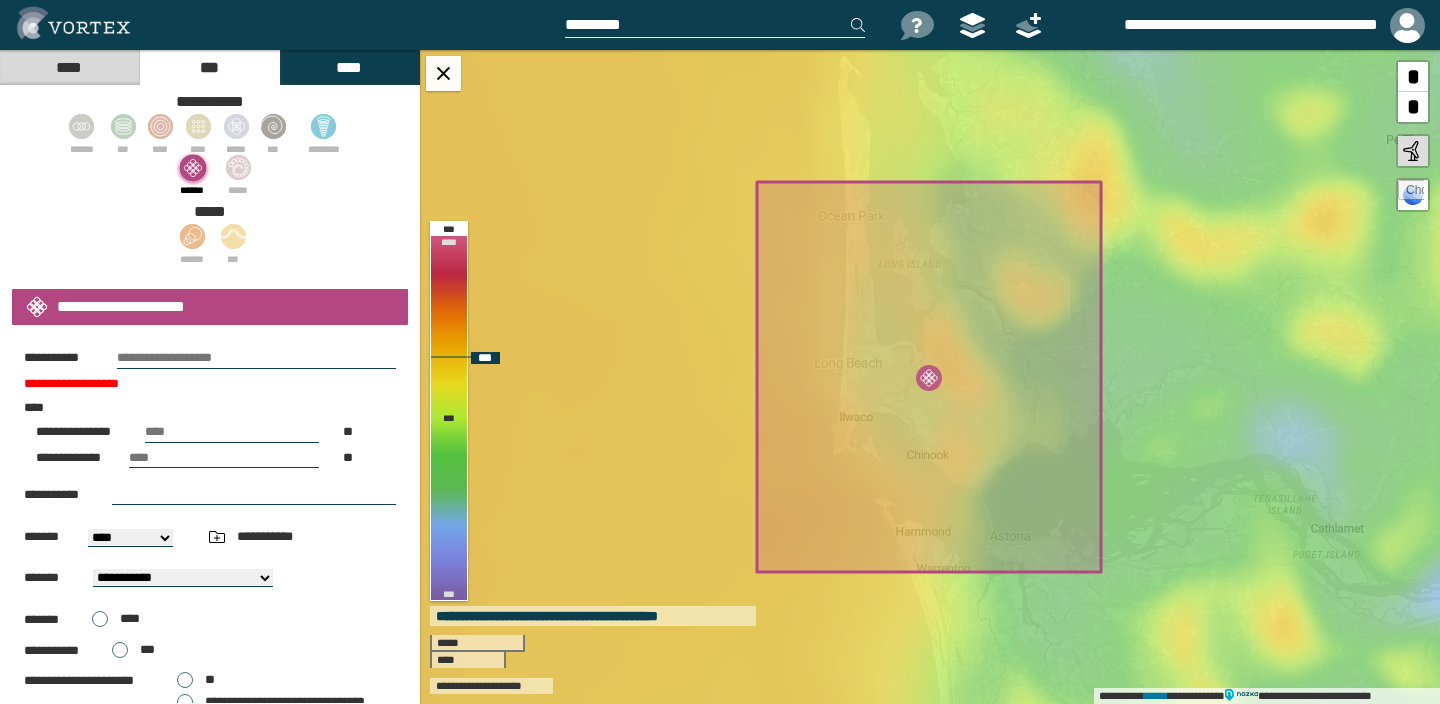 click on "**********" at bounding box center [930, 377] 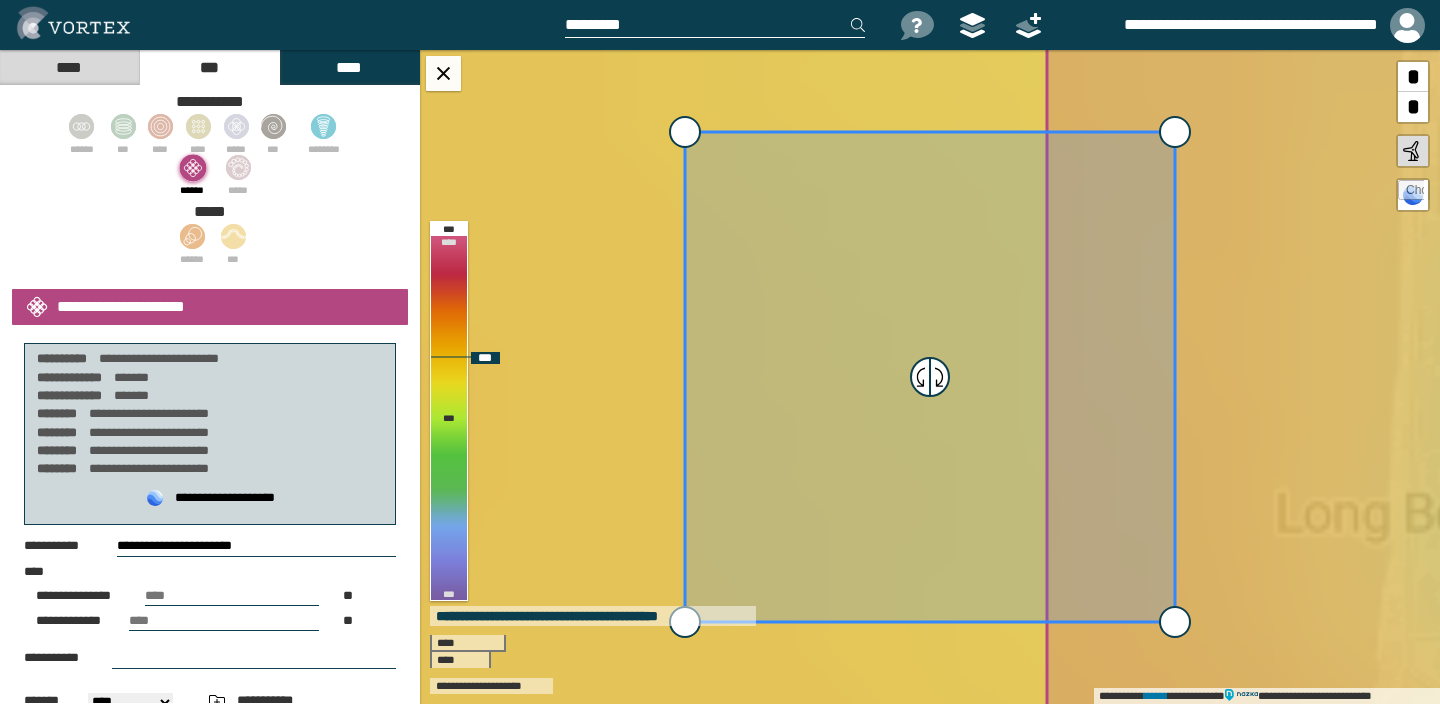 select on "**" 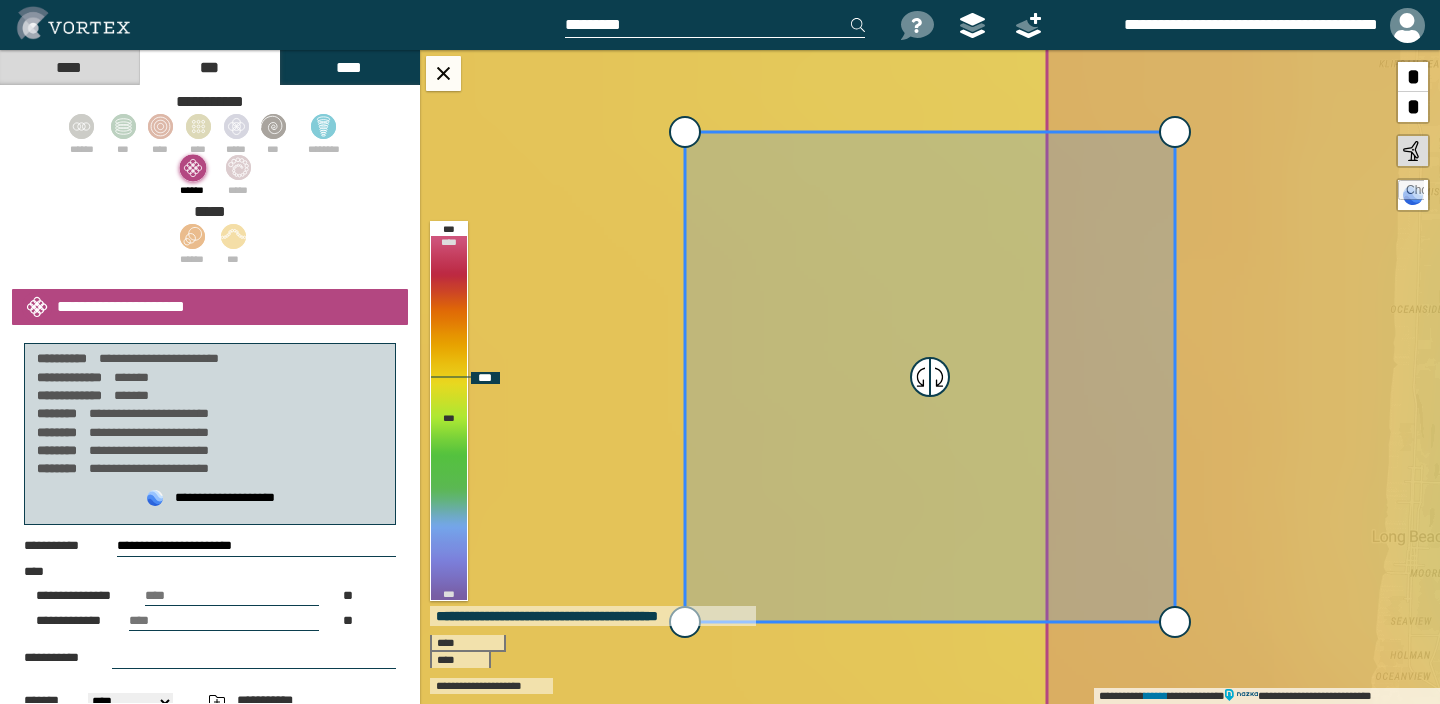 click on "*" at bounding box center (1413, 107) 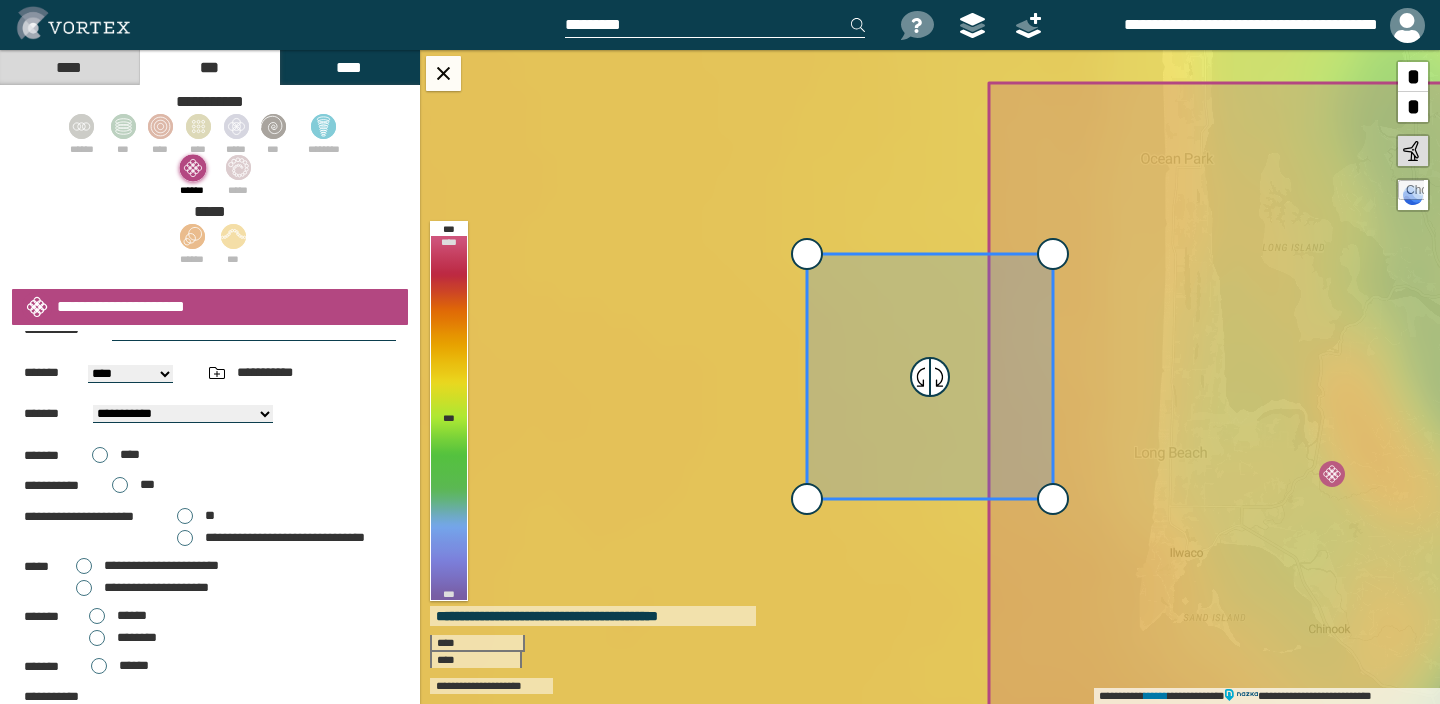 scroll, scrollTop: 387, scrollLeft: 0, axis: vertical 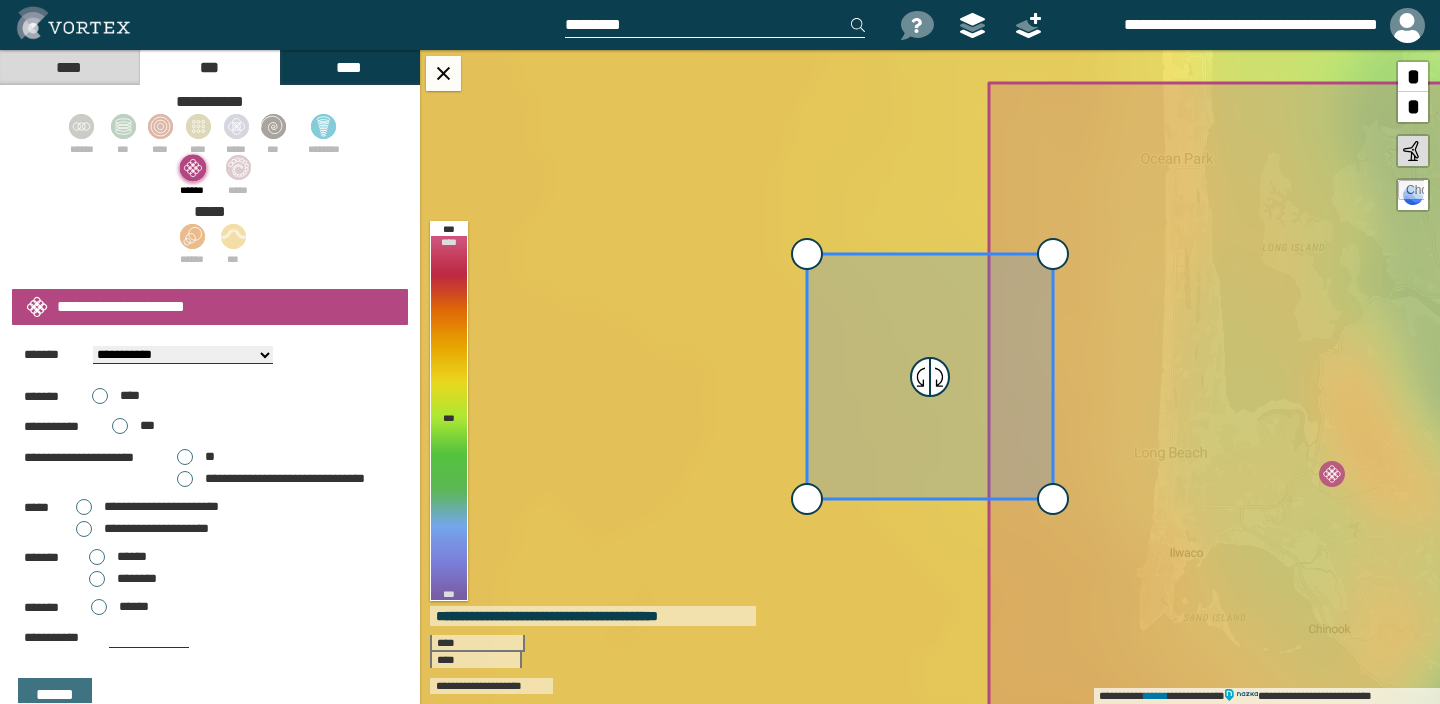 click on "**********" at bounding box center (142, 529) 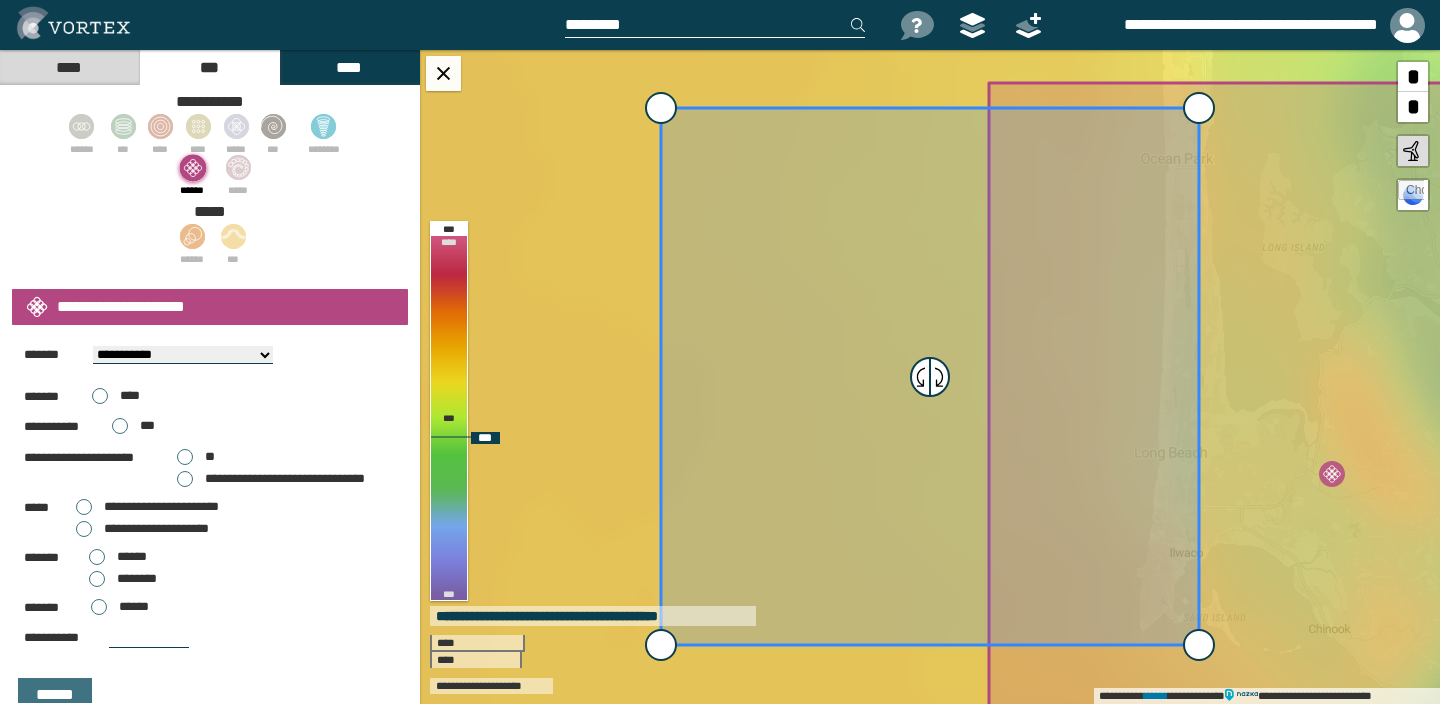 click on "*" at bounding box center [1413, 107] 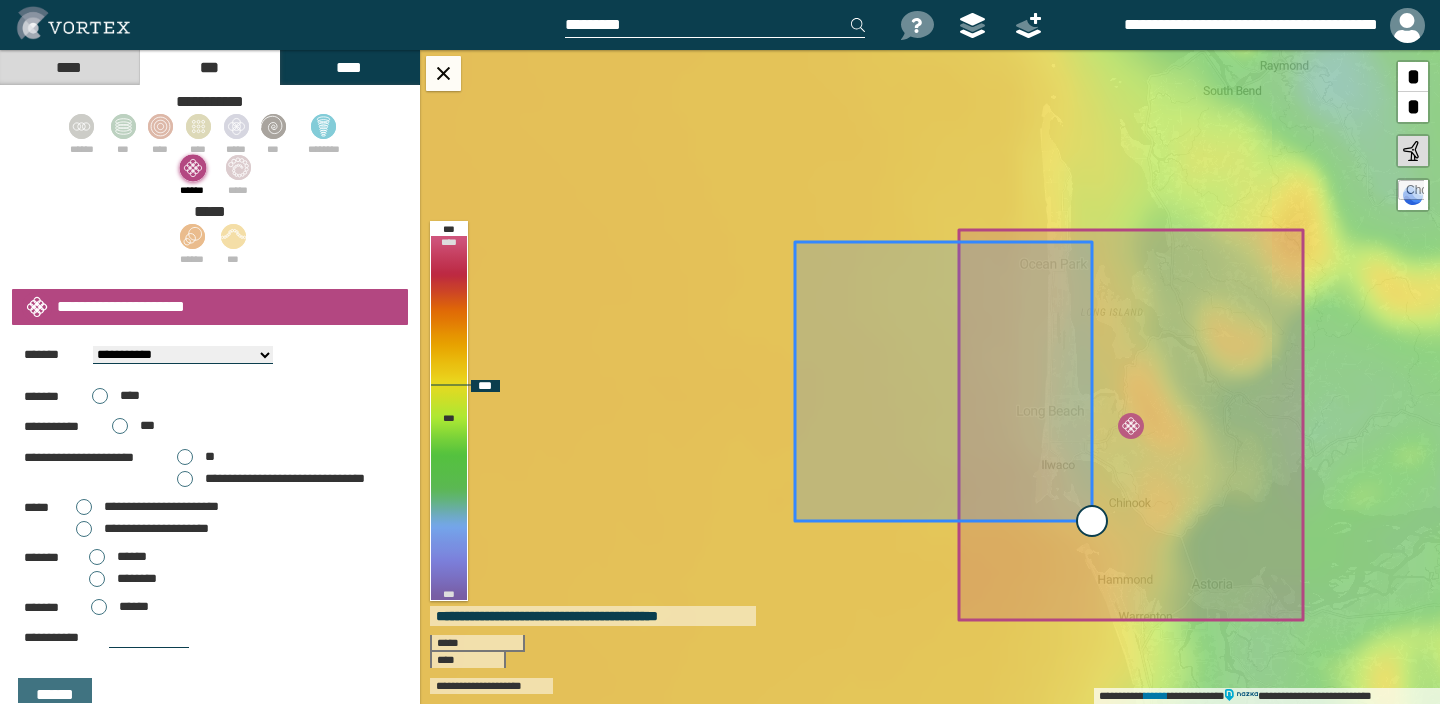 type on "**********" 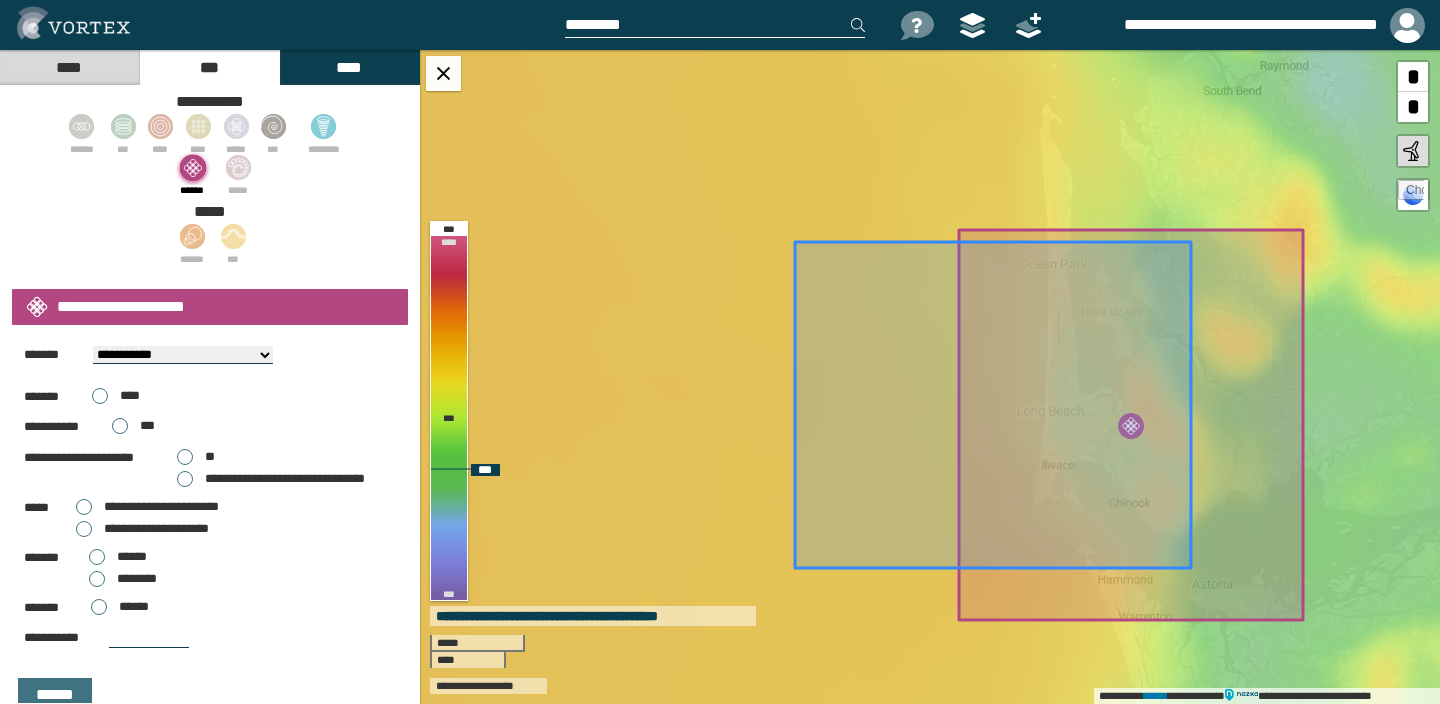 drag, startPoint x: 1061, startPoint y: 501, endPoint x: 1319, endPoint y: 626, distance: 286.68625 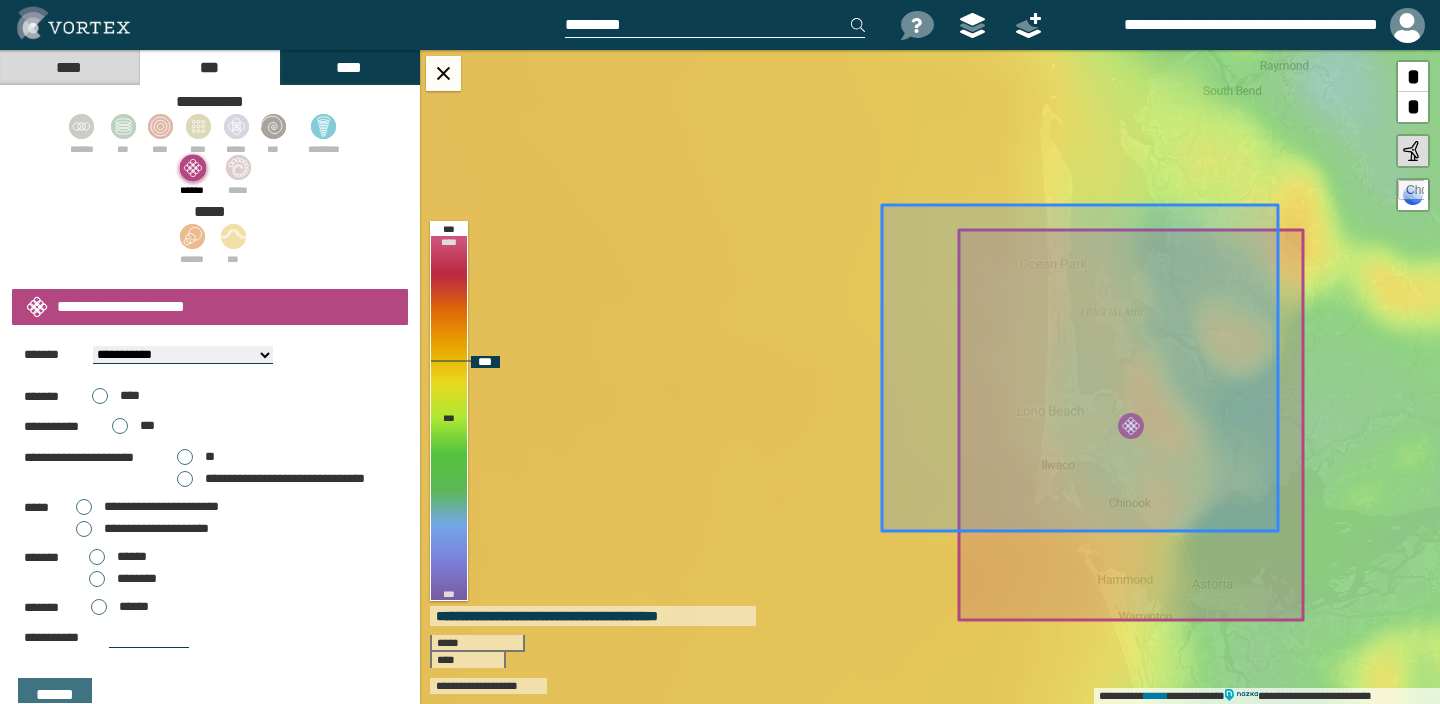 drag, startPoint x: 851, startPoint y: 352, endPoint x: 938, endPoint y: 315, distance: 94.54099 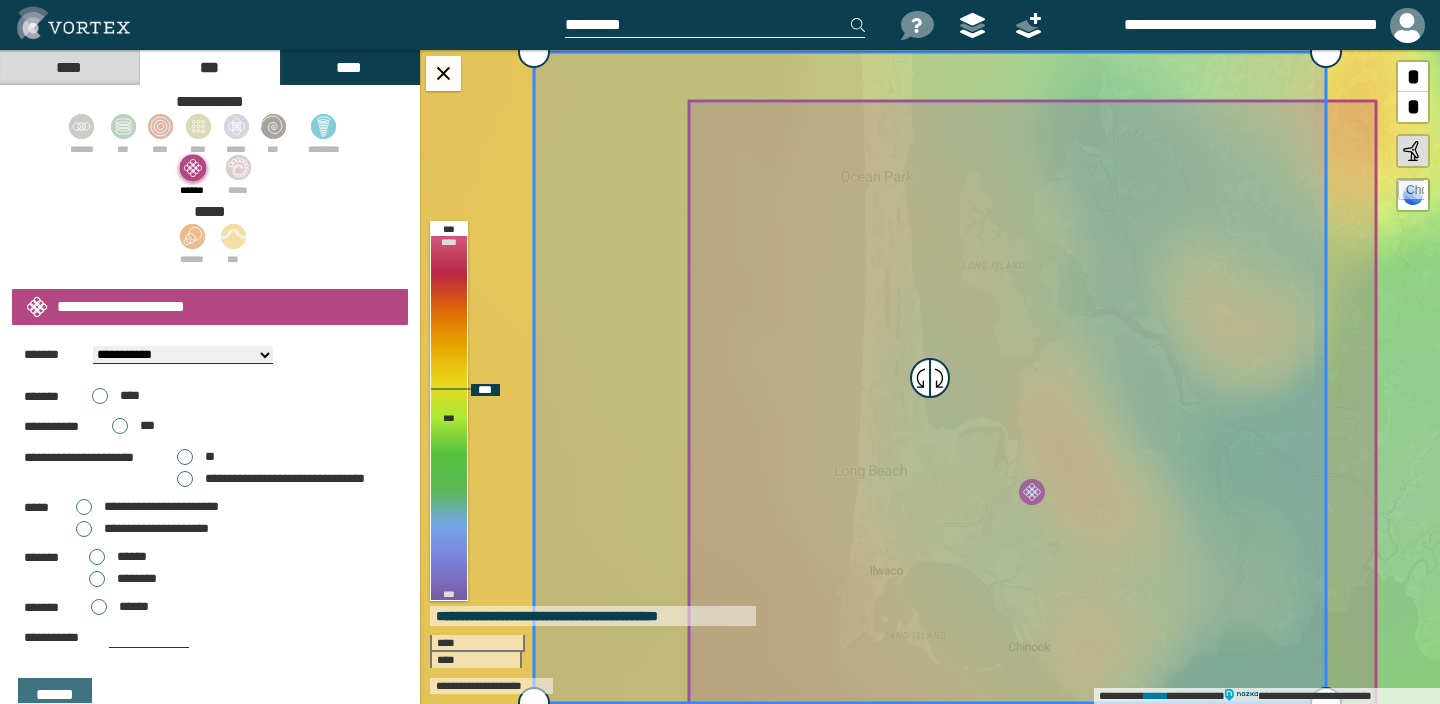 click on "*" at bounding box center [1413, 107] 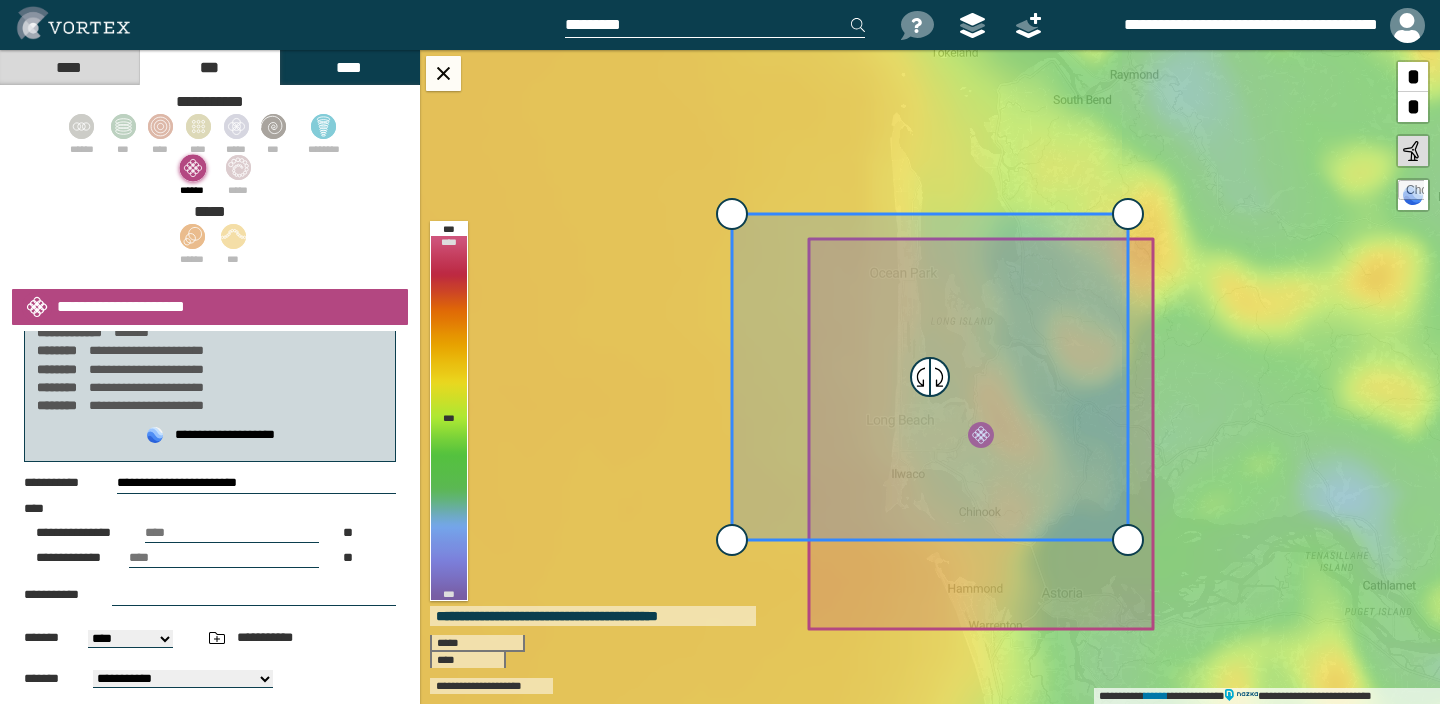 scroll, scrollTop: 0, scrollLeft: 0, axis: both 